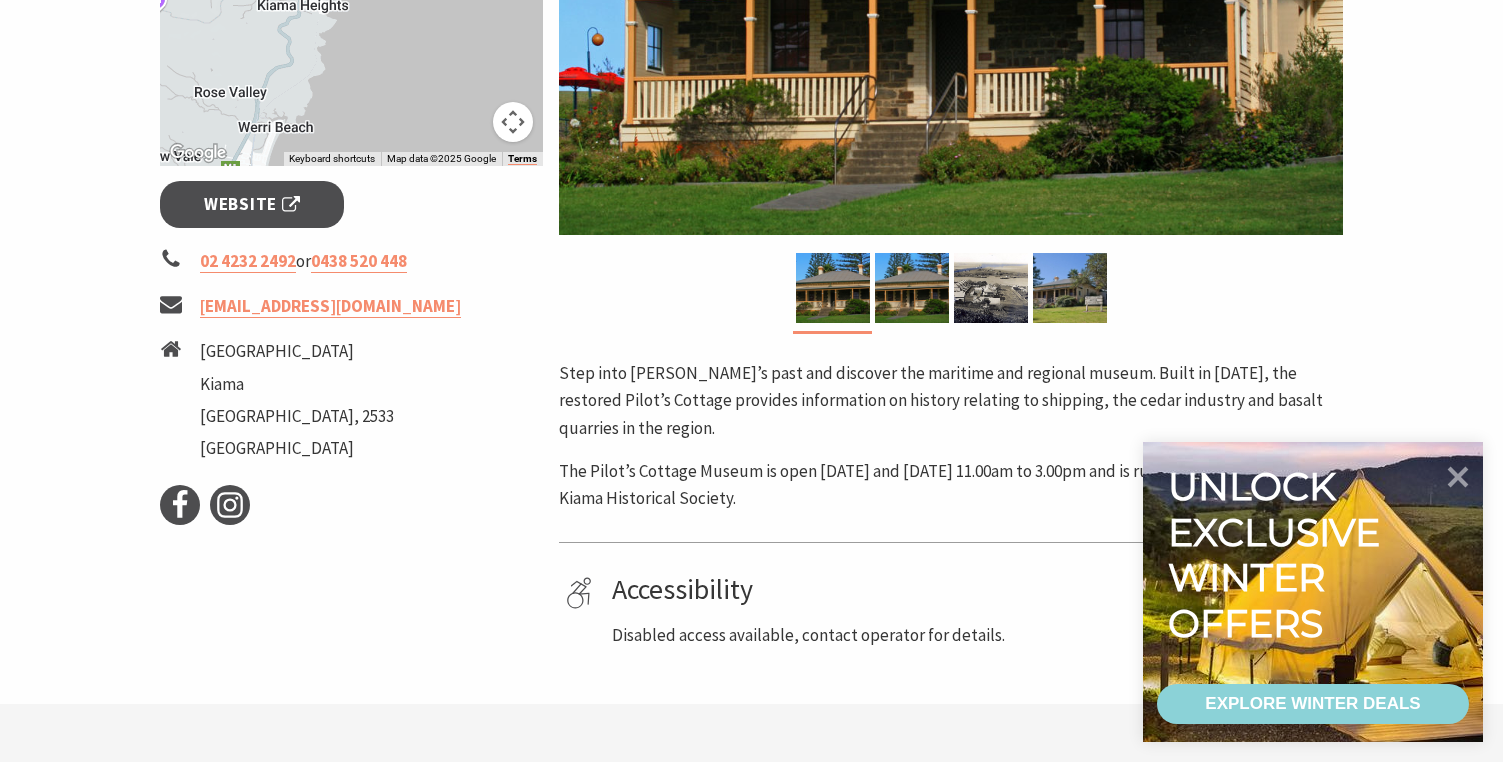 scroll, scrollTop: 600, scrollLeft: 0, axis: vertical 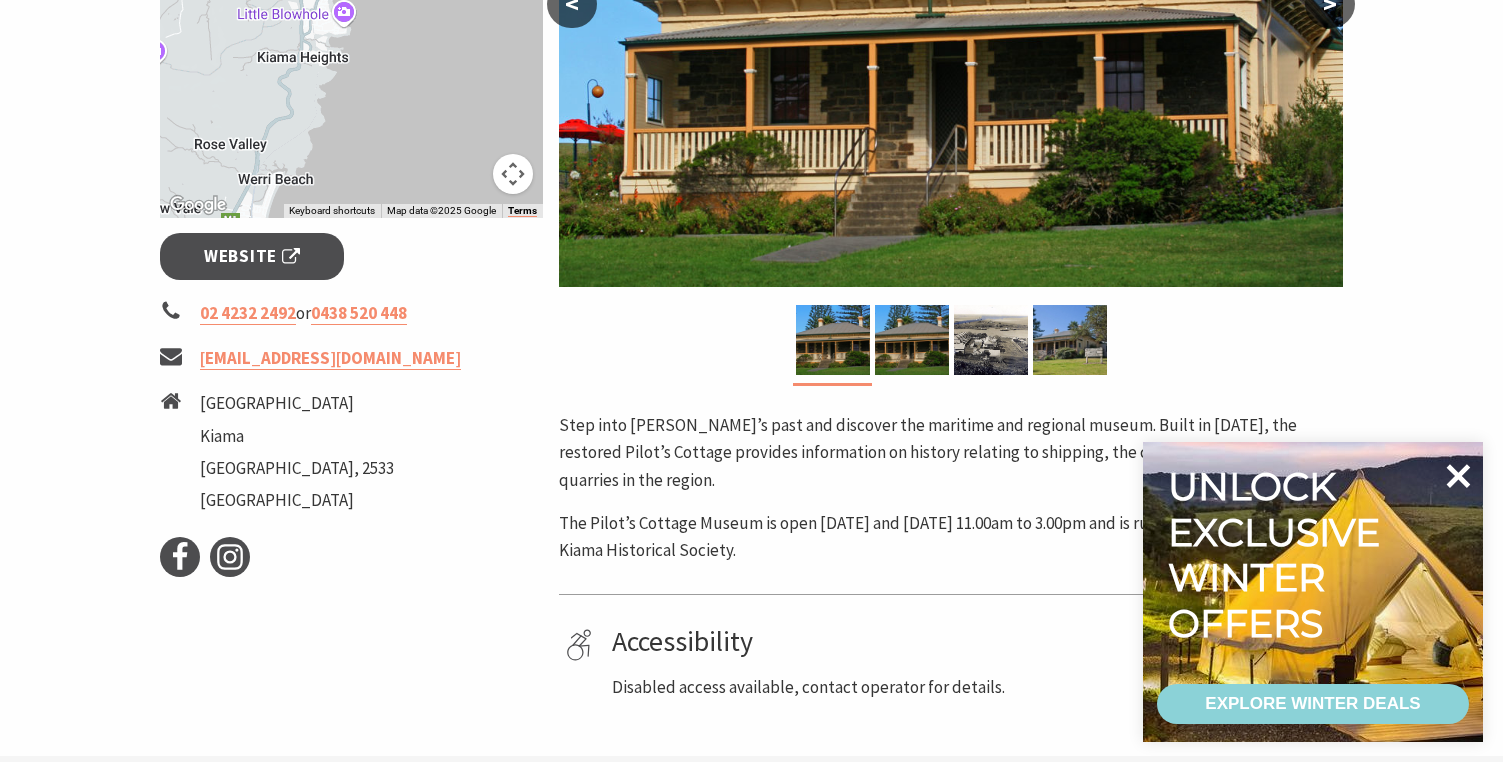 click 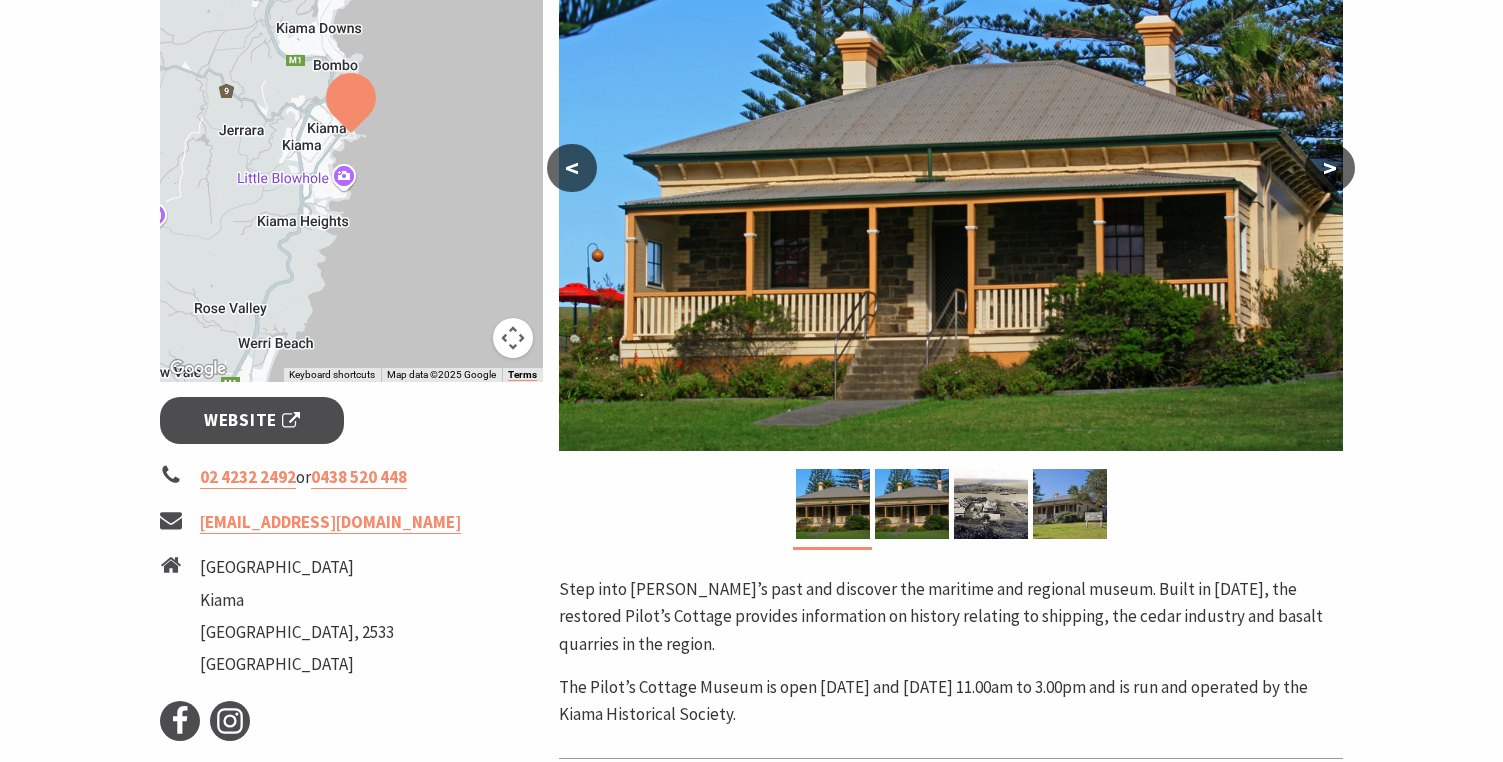 scroll, scrollTop: 400, scrollLeft: 0, axis: vertical 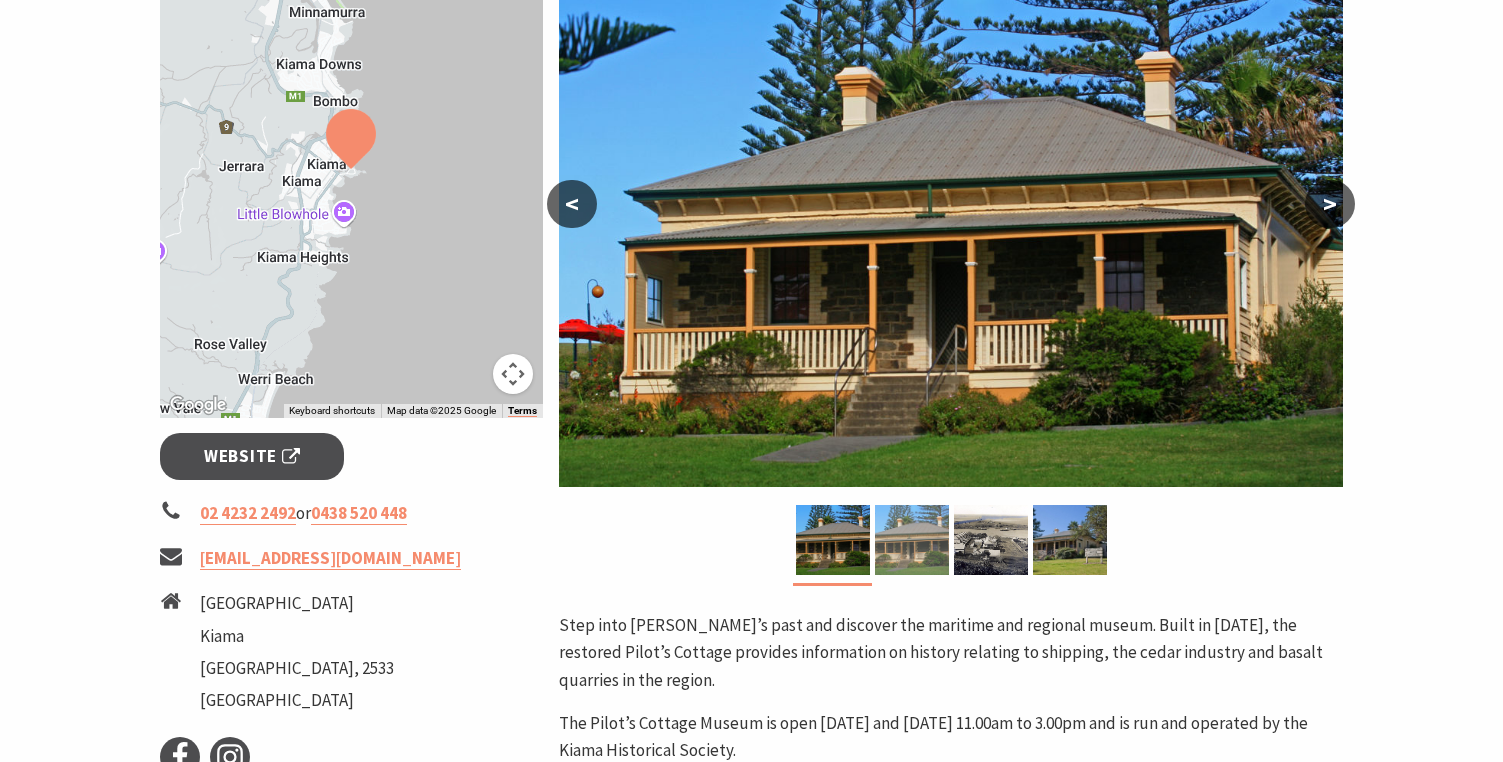 drag, startPoint x: 902, startPoint y: 553, endPoint x: 916, endPoint y: 552, distance: 14.035668 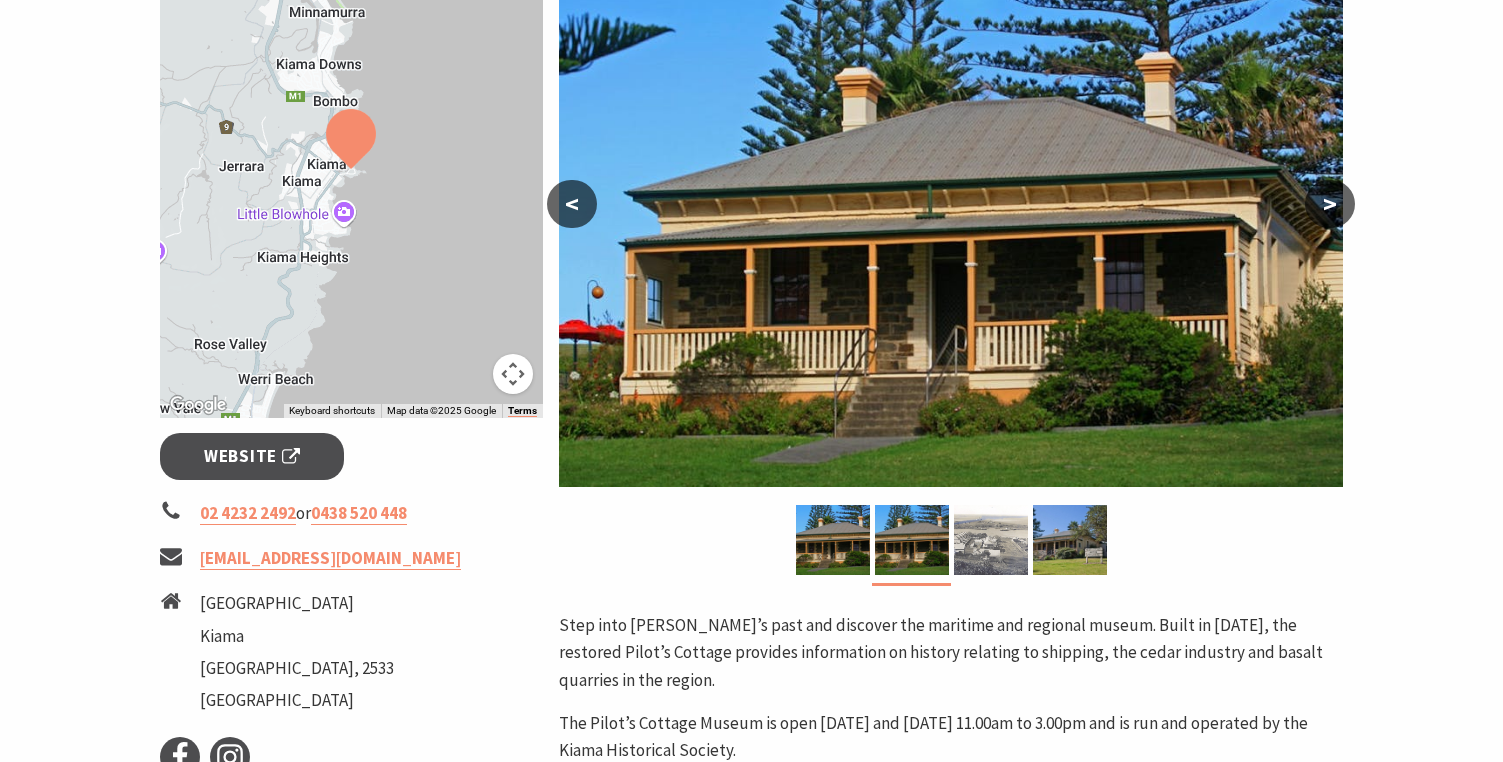 click at bounding box center (991, 540) 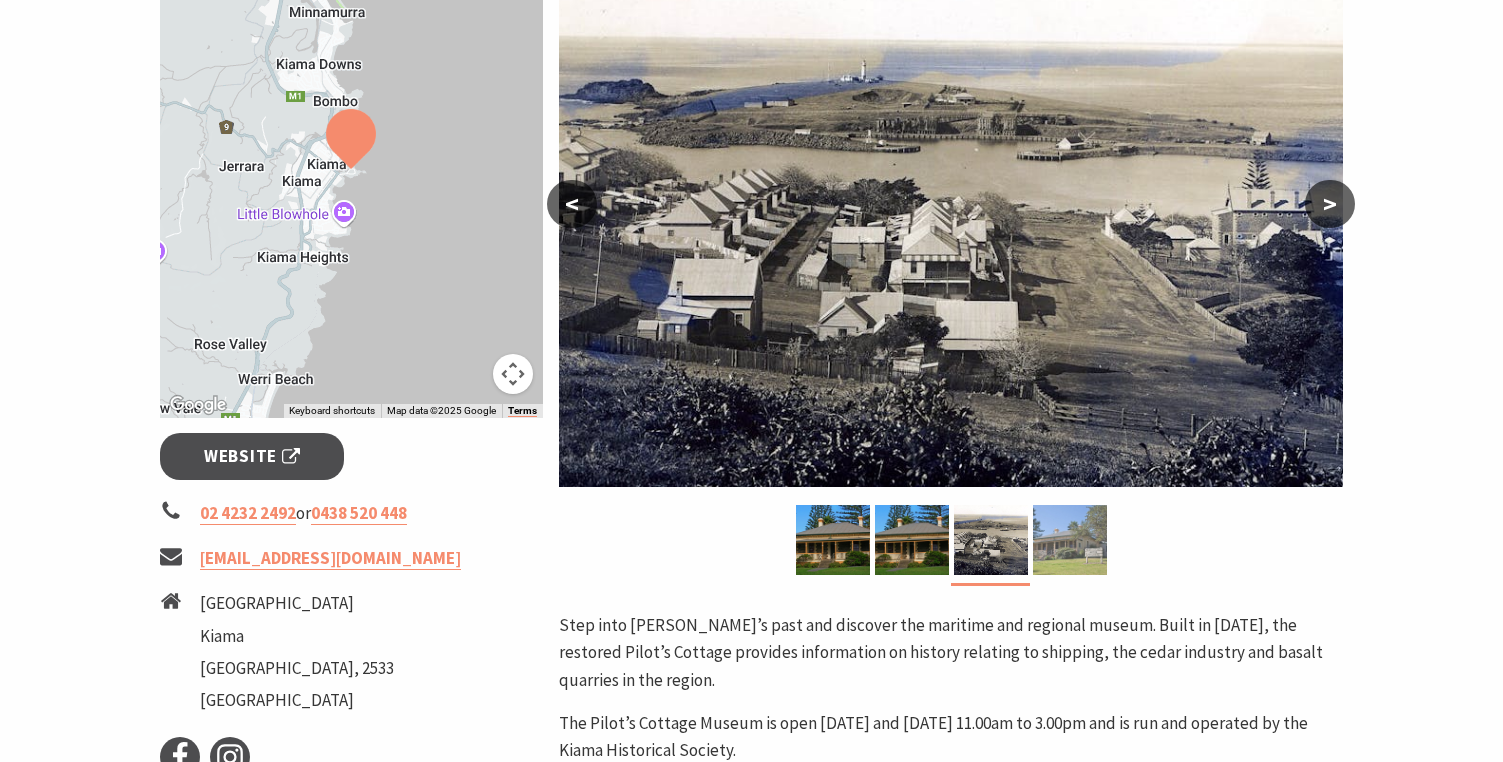 click at bounding box center [1070, 540] 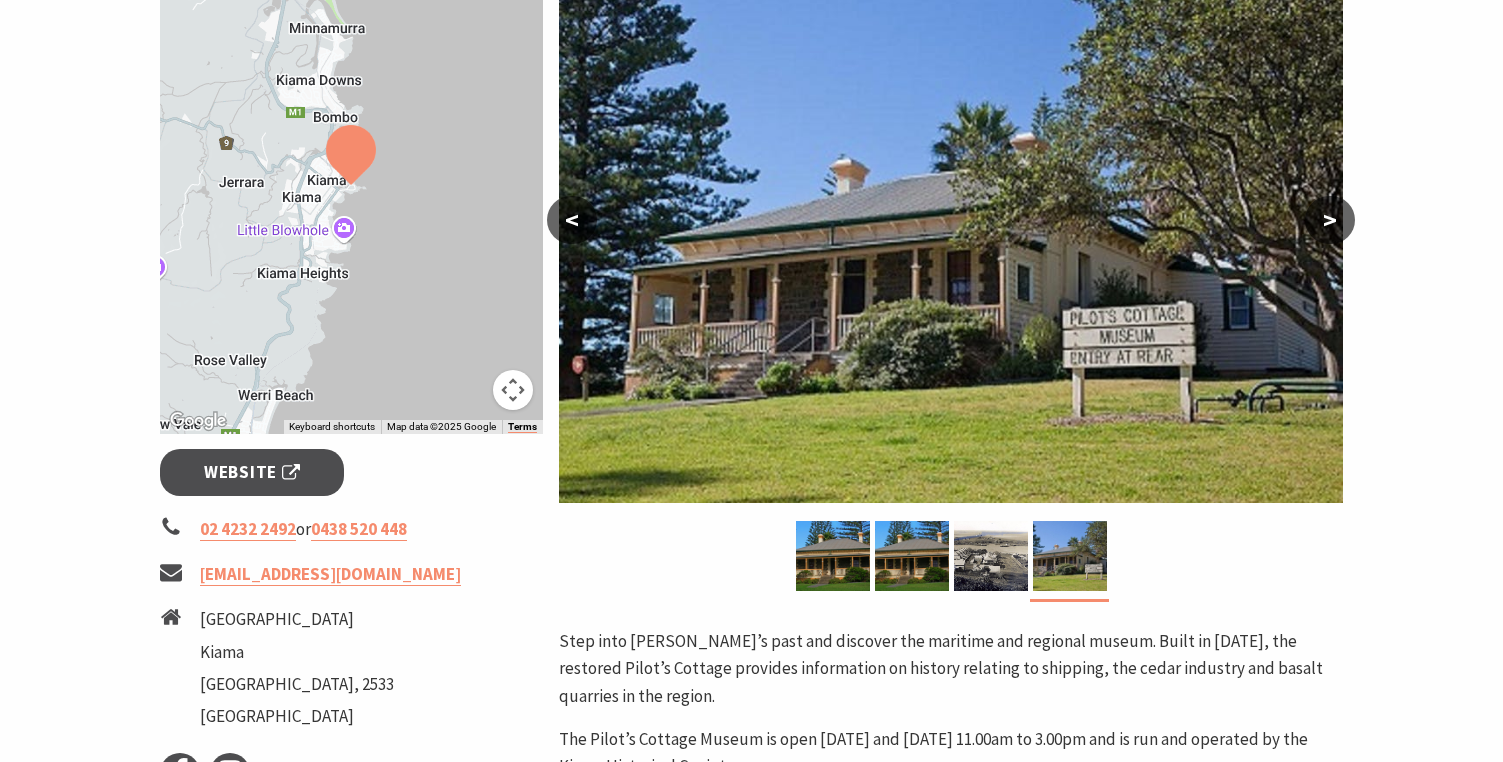scroll, scrollTop: 0, scrollLeft: 0, axis: both 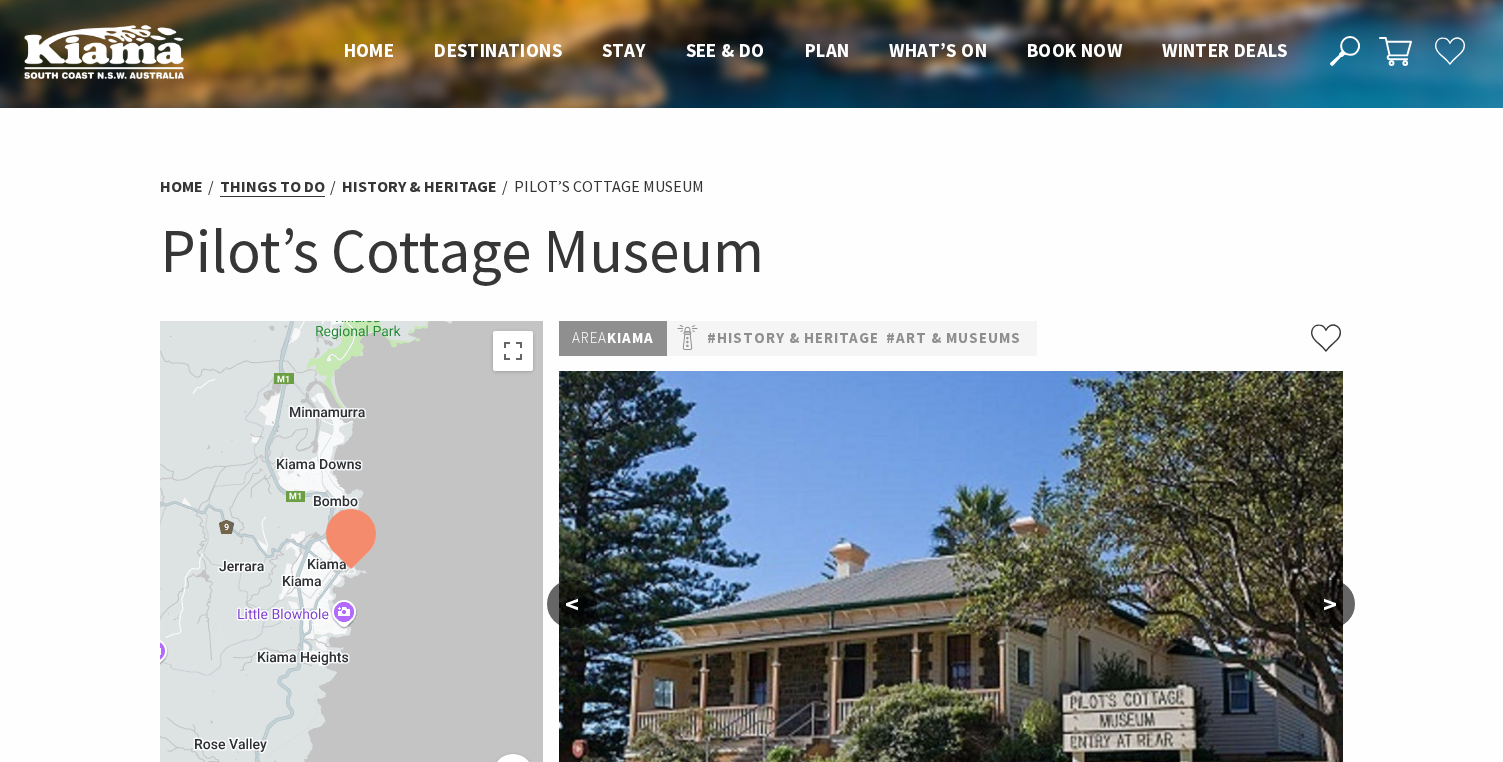click on "Things To Do" at bounding box center (272, 186) 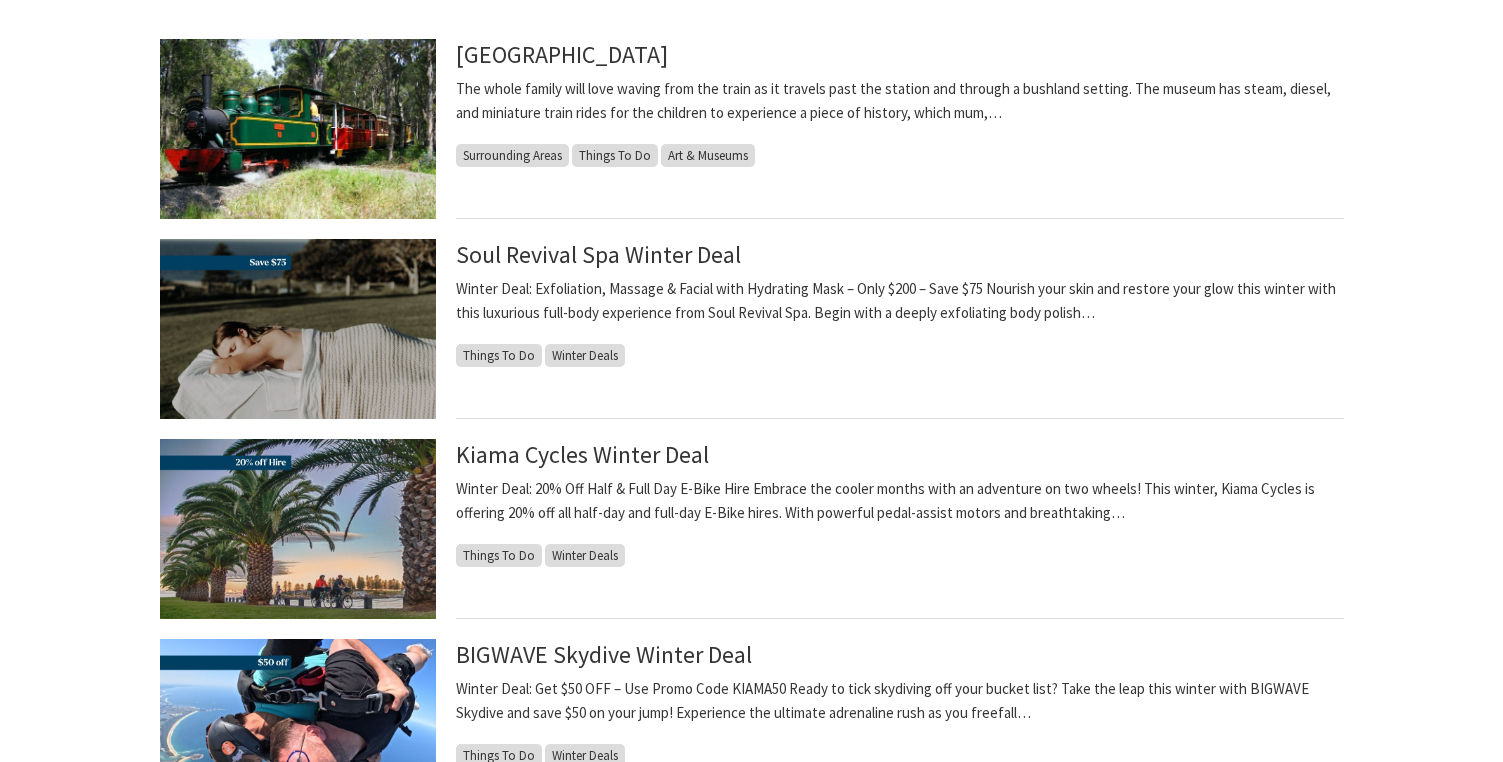 scroll, scrollTop: 500, scrollLeft: 0, axis: vertical 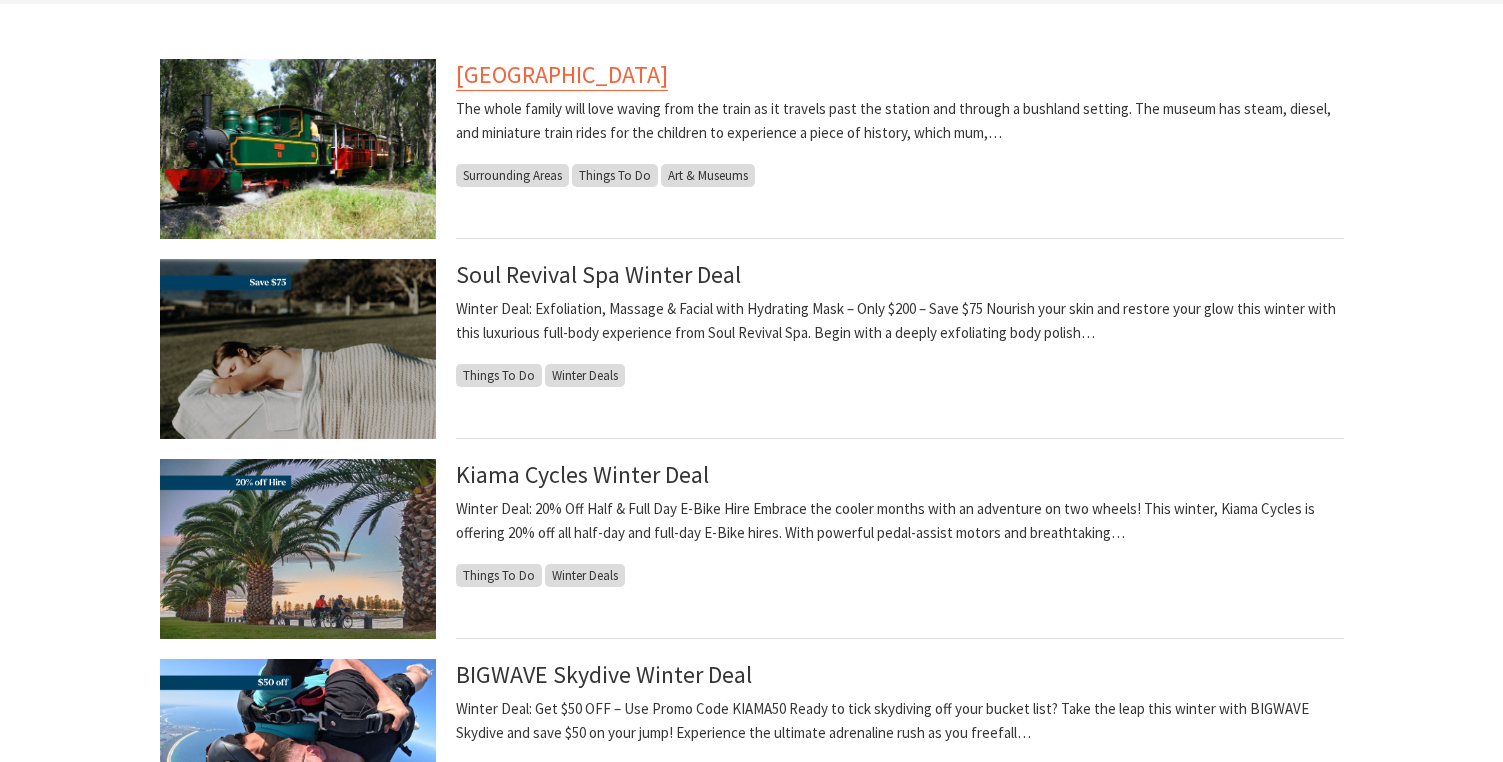 click on "Illawarra Light Railway Museum" at bounding box center (562, 75) 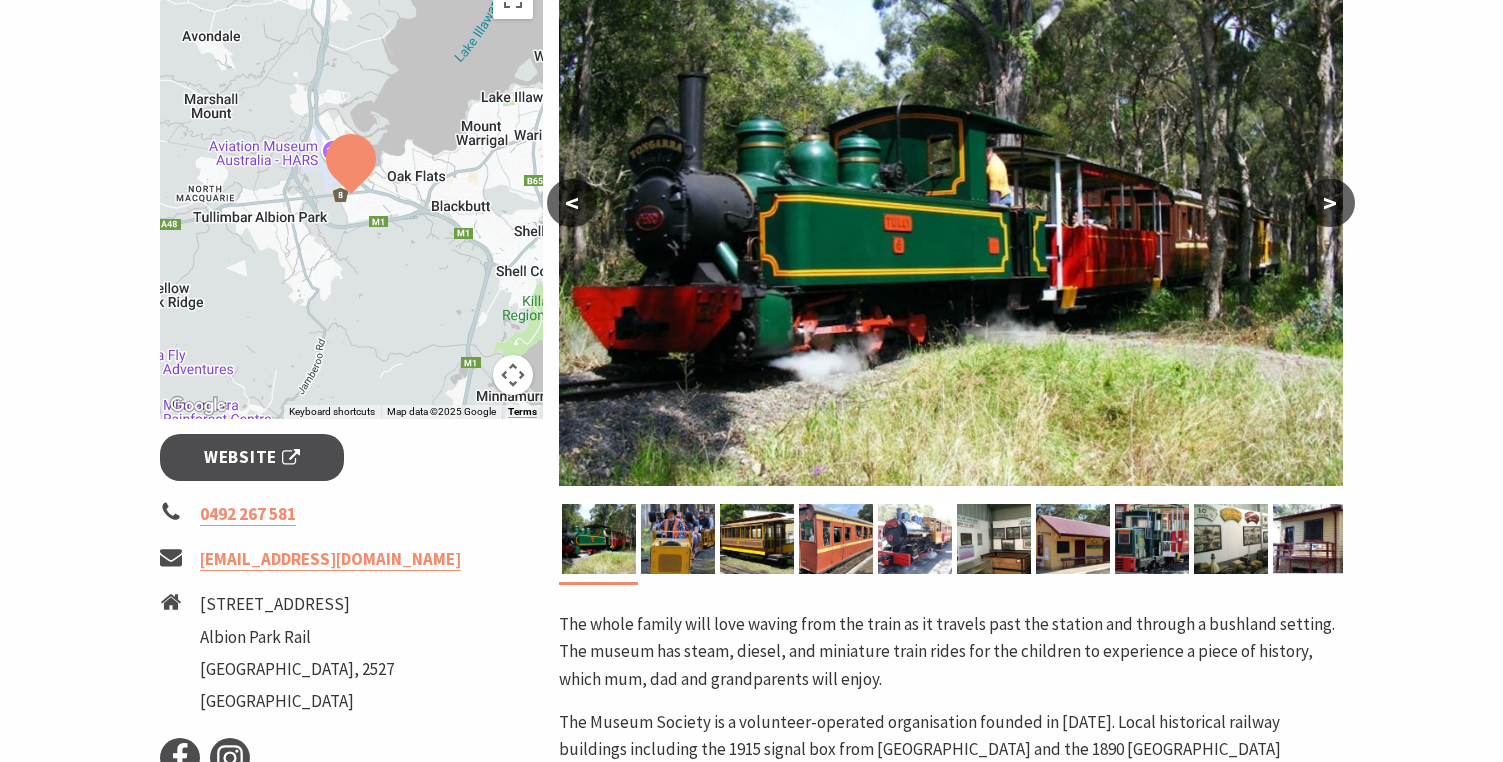 scroll, scrollTop: 400, scrollLeft: 0, axis: vertical 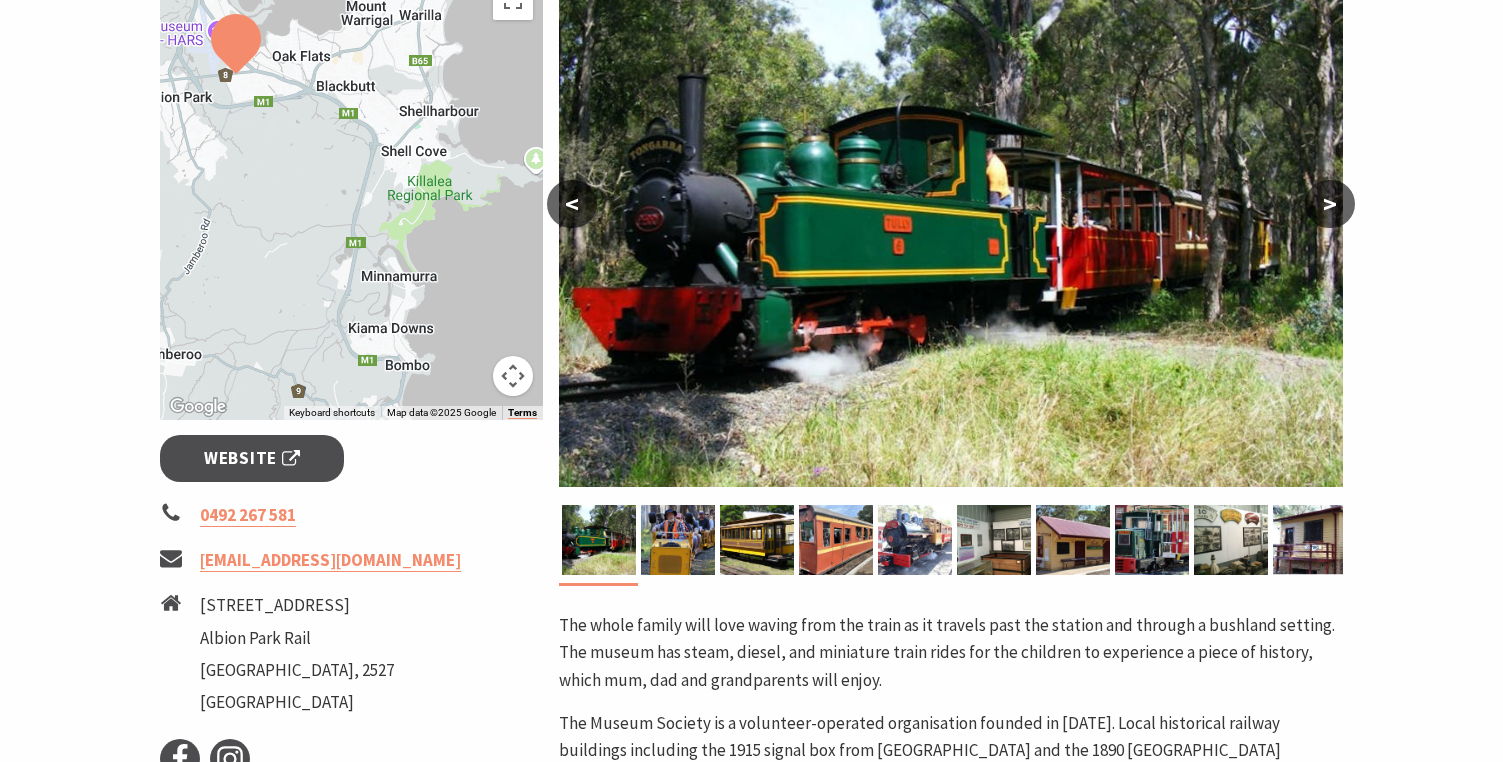 drag, startPoint x: 421, startPoint y: 268, endPoint x: 323, endPoint y: 110, distance: 185.92471 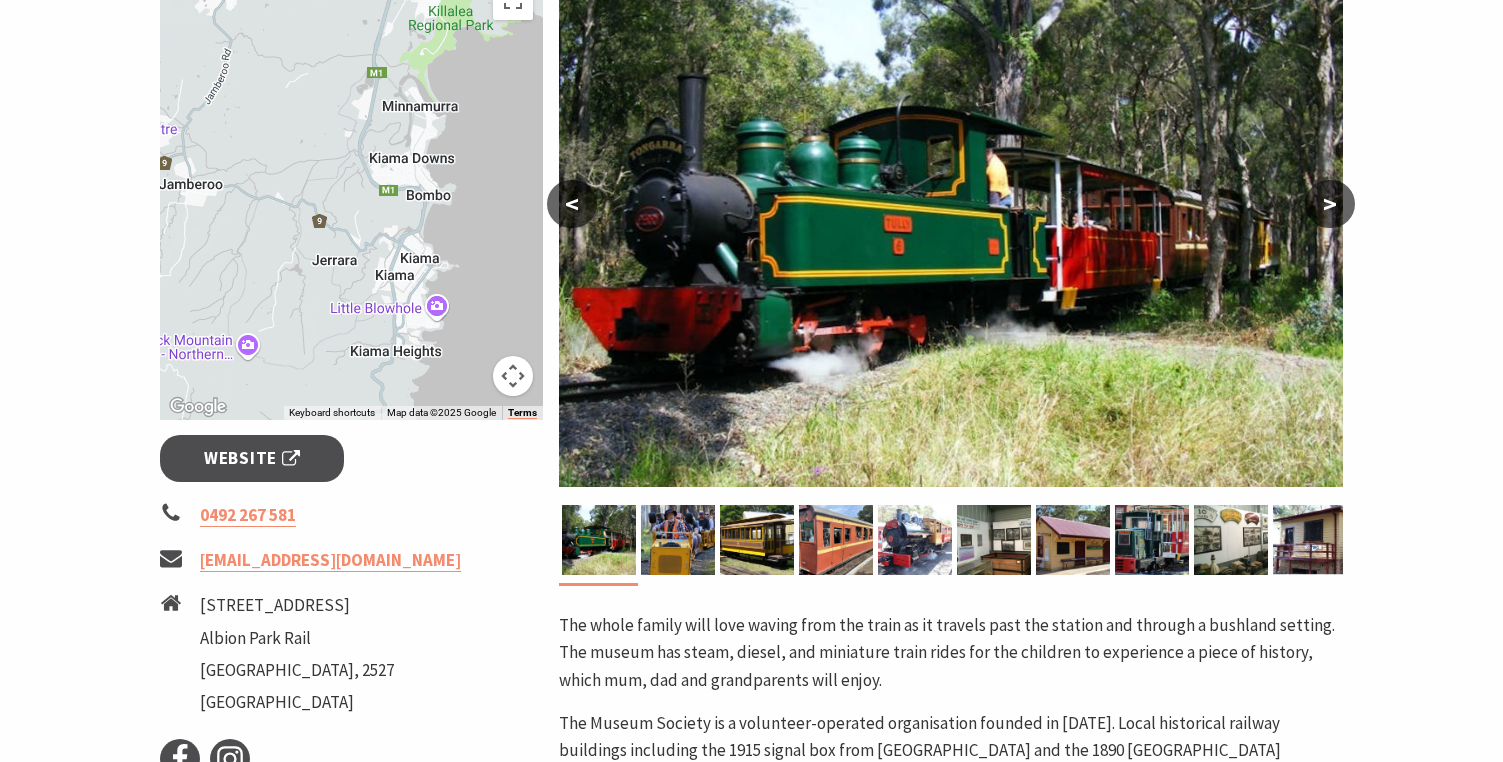 drag, startPoint x: 412, startPoint y: 207, endPoint x: 450, endPoint y: 108, distance: 106.04244 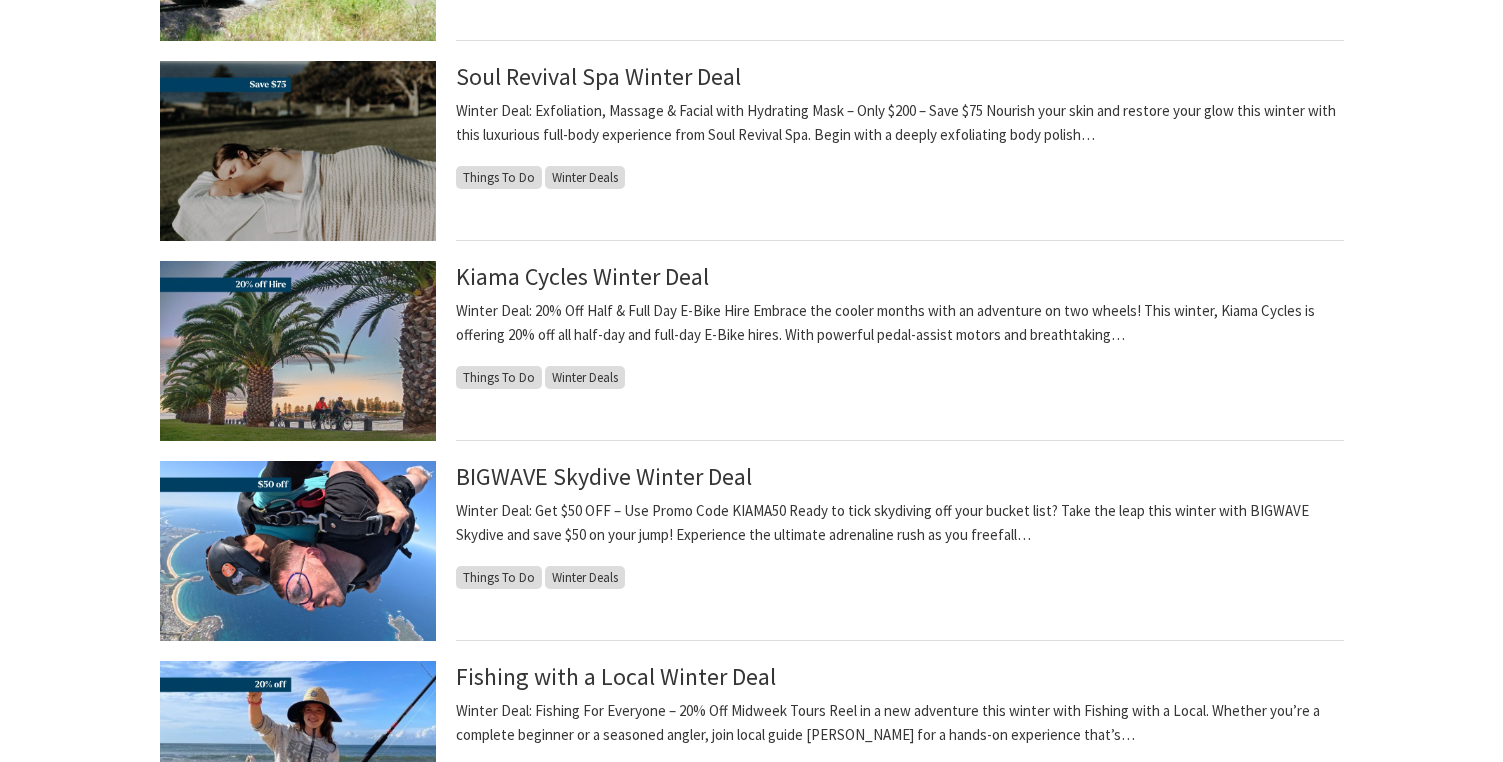 scroll, scrollTop: 700, scrollLeft: 0, axis: vertical 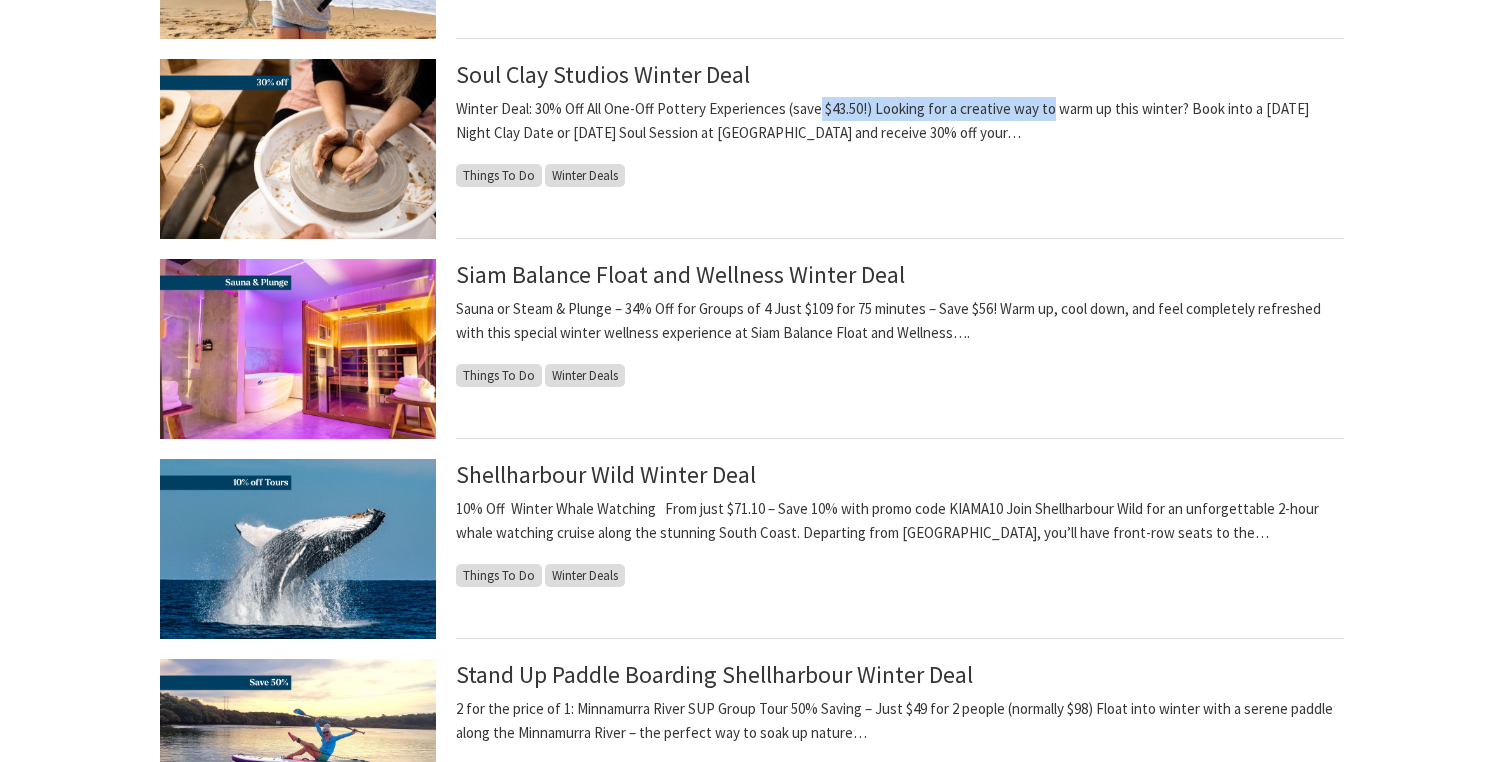drag, startPoint x: 815, startPoint y: 107, endPoint x: 1050, endPoint y: 112, distance: 235.05319 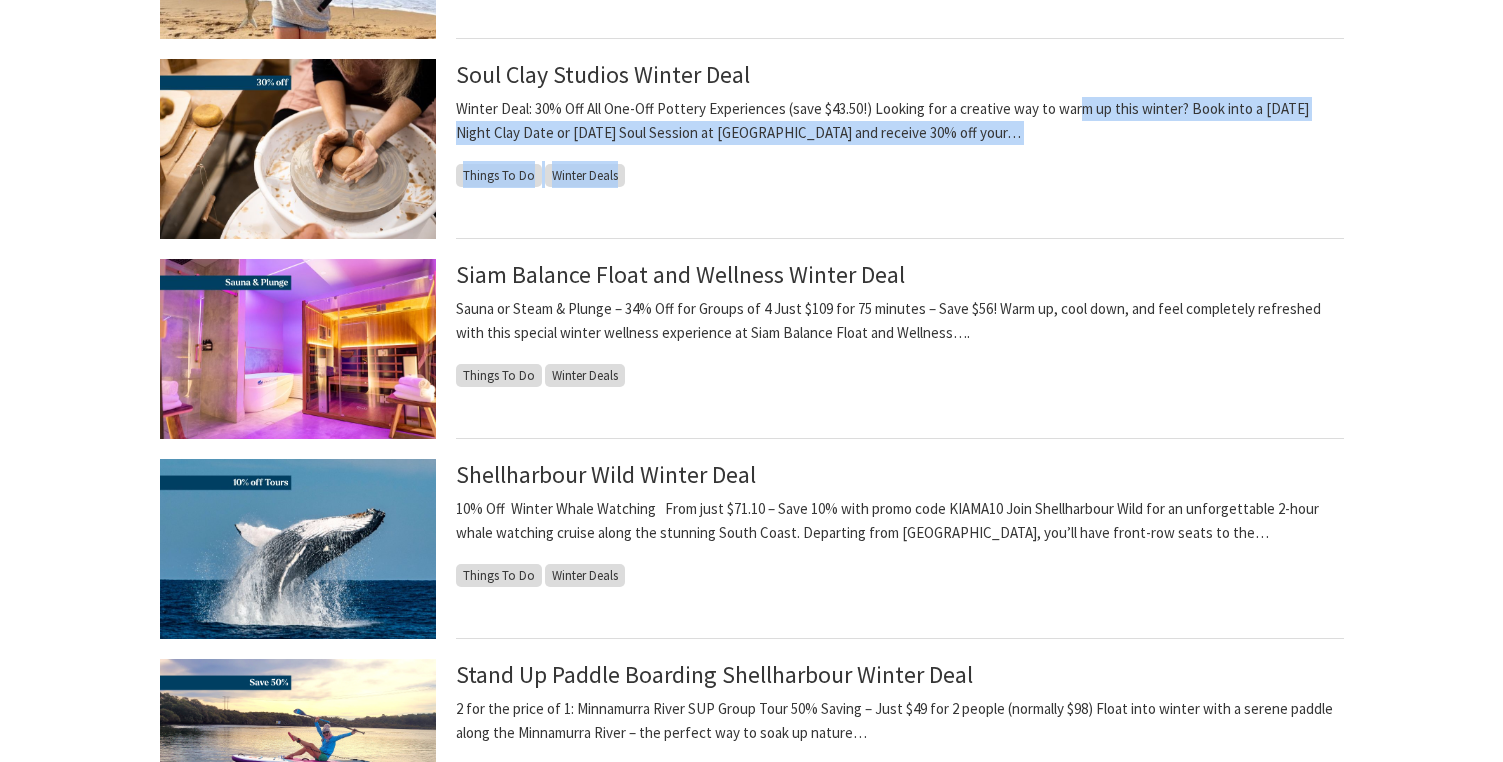 drag, startPoint x: 1074, startPoint y: 109, endPoint x: 1162, endPoint y: 145, distance: 95.07891 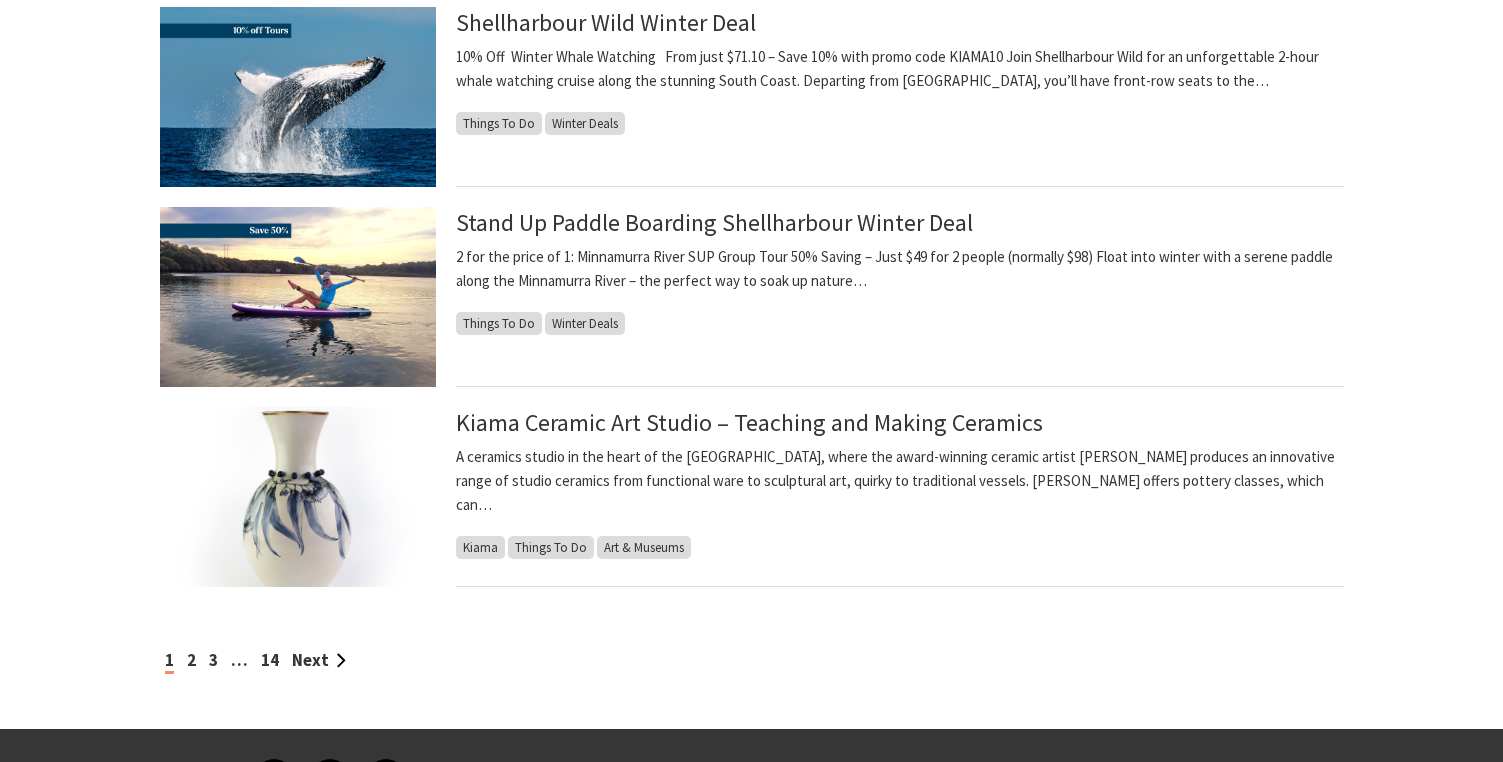 scroll, scrollTop: 2000, scrollLeft: 0, axis: vertical 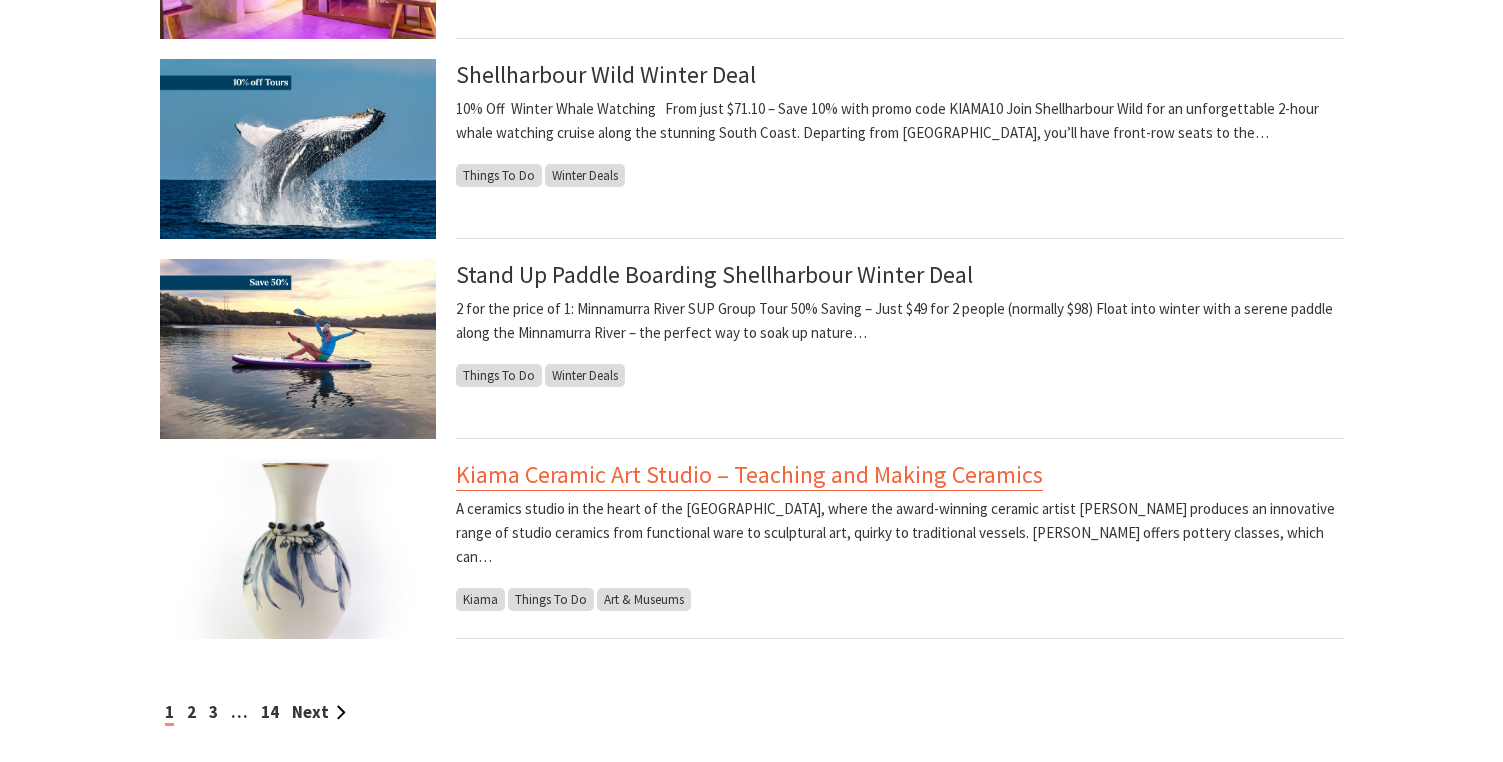 drag, startPoint x: 646, startPoint y: 377, endPoint x: 566, endPoint y: 469, distance: 121.91801 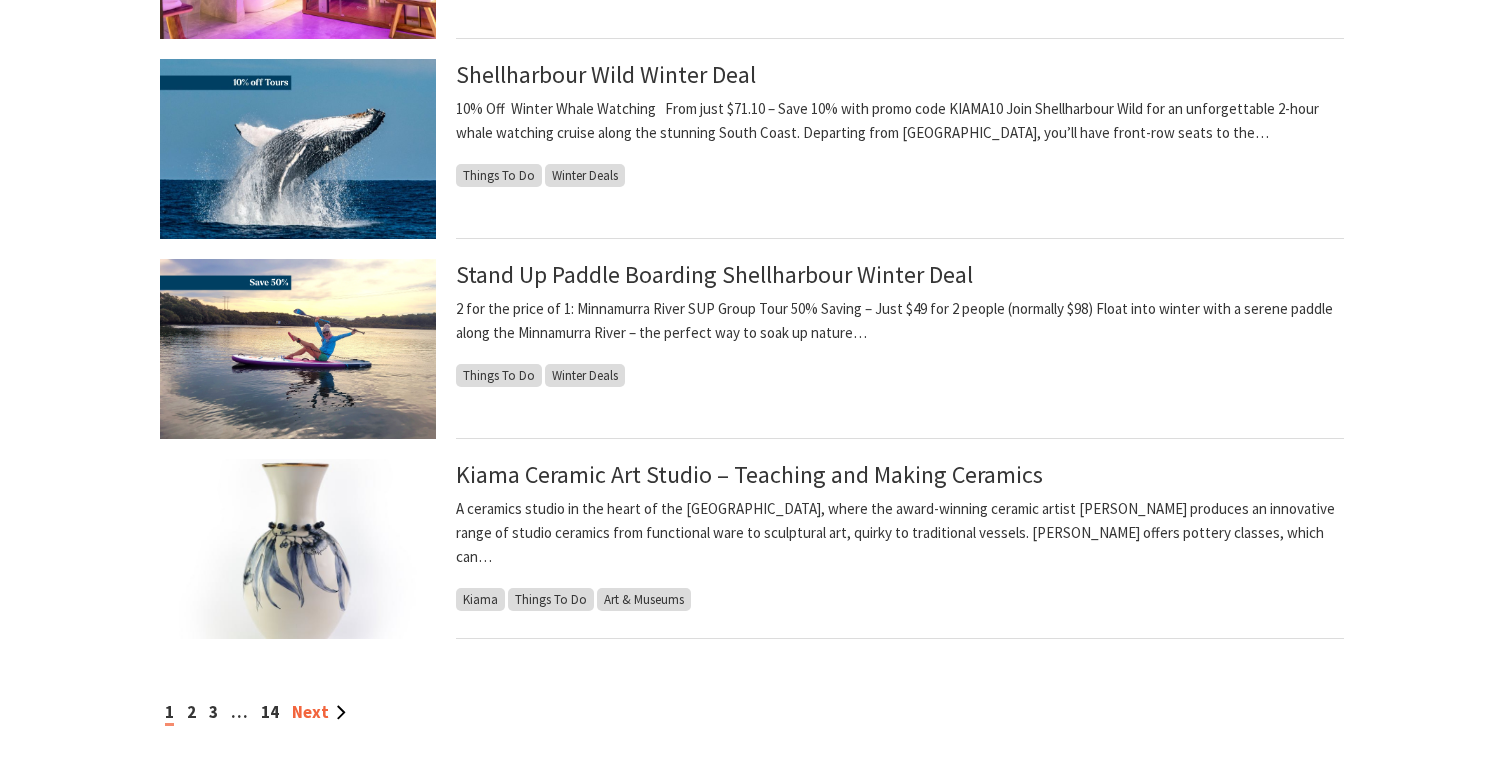 click on "Next" at bounding box center (319, 712) 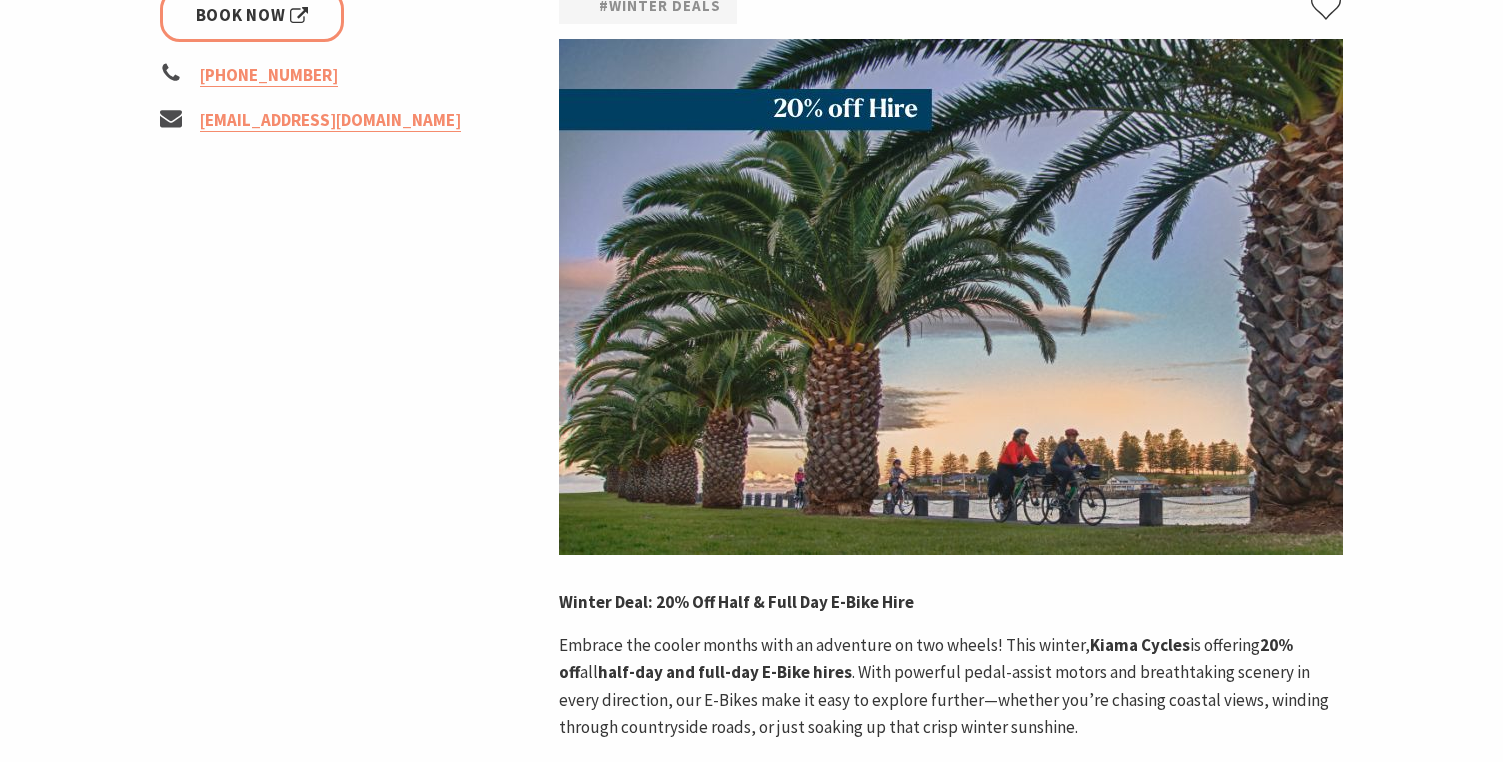 scroll, scrollTop: 200, scrollLeft: 0, axis: vertical 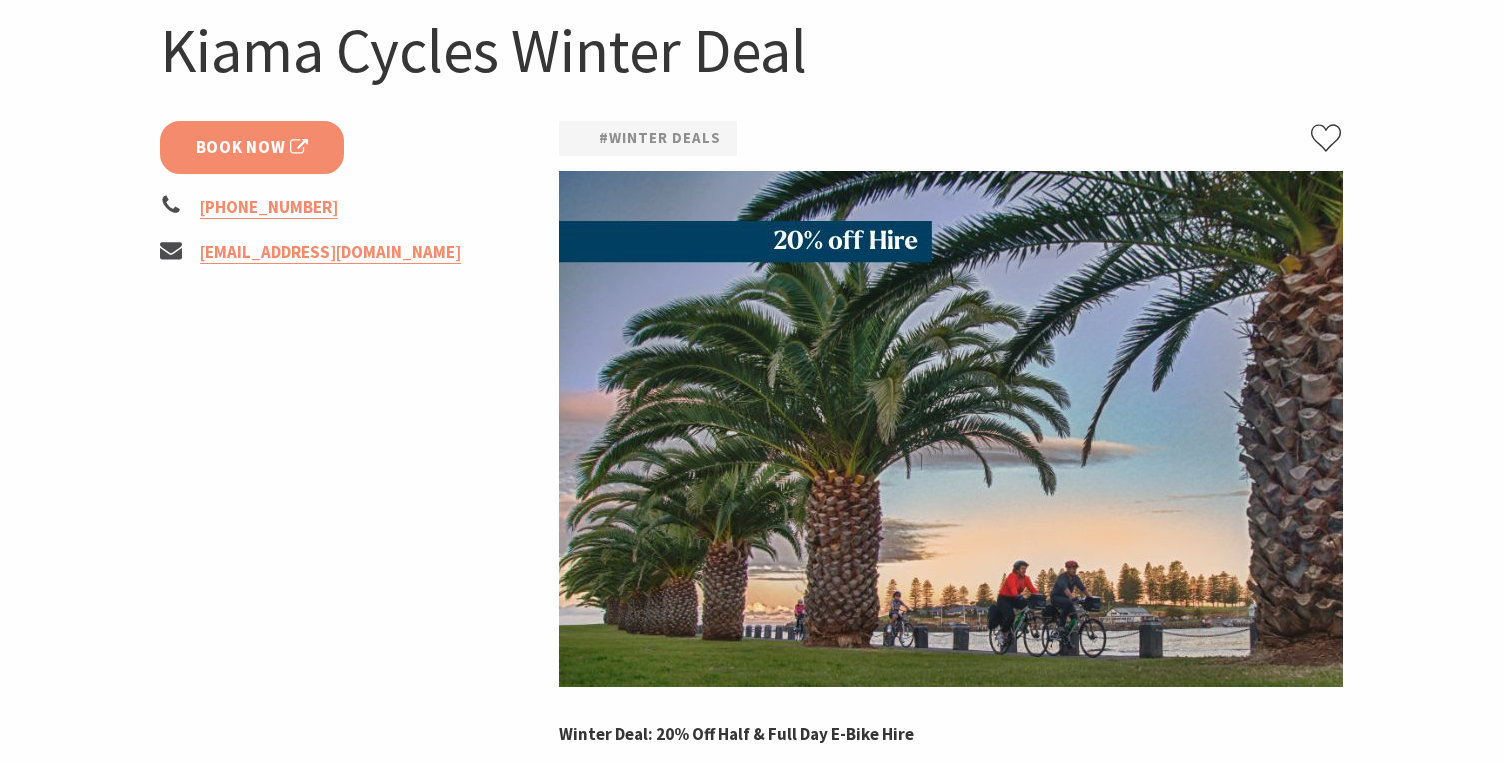 click on "Book Now" at bounding box center (252, 147) 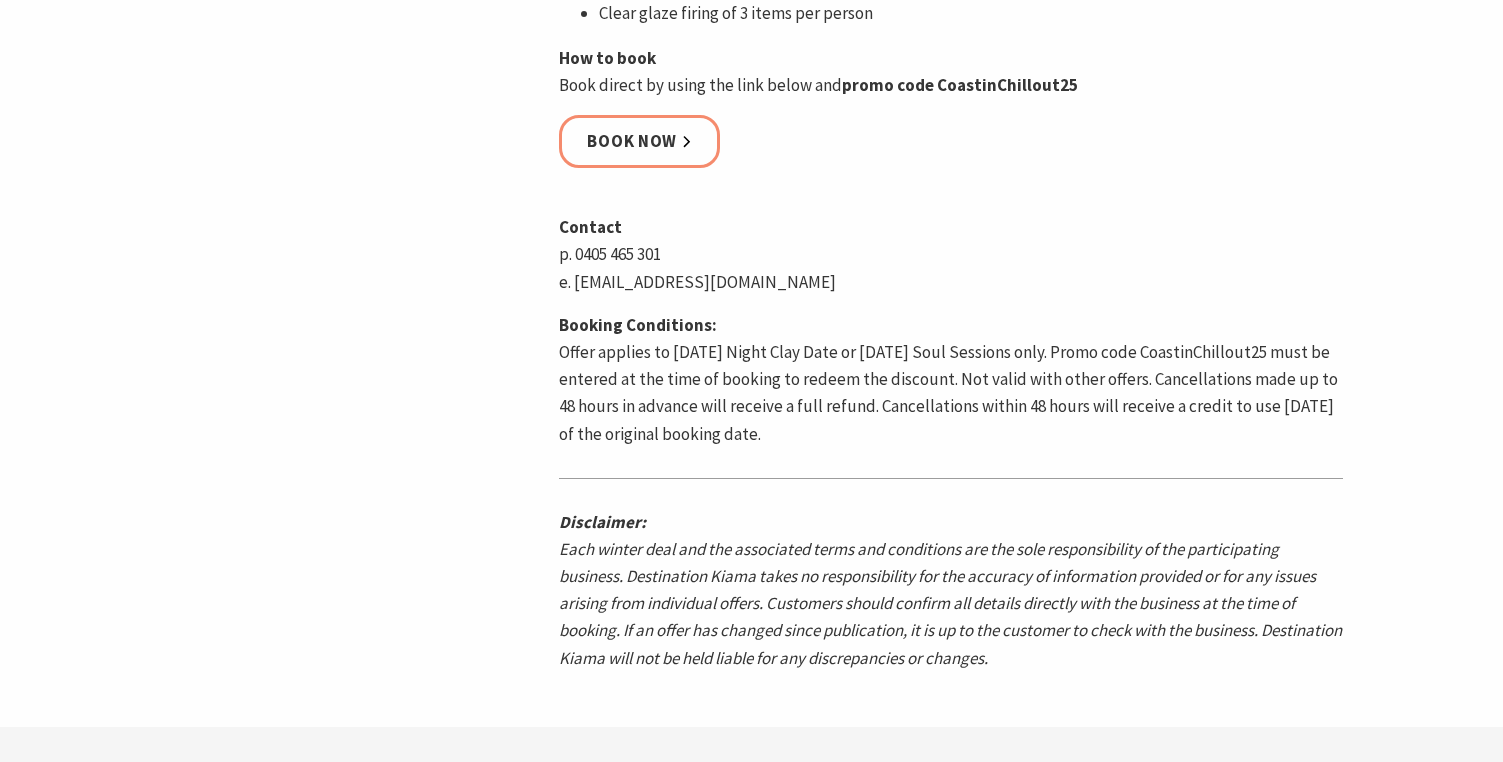 scroll, scrollTop: 1000, scrollLeft: 0, axis: vertical 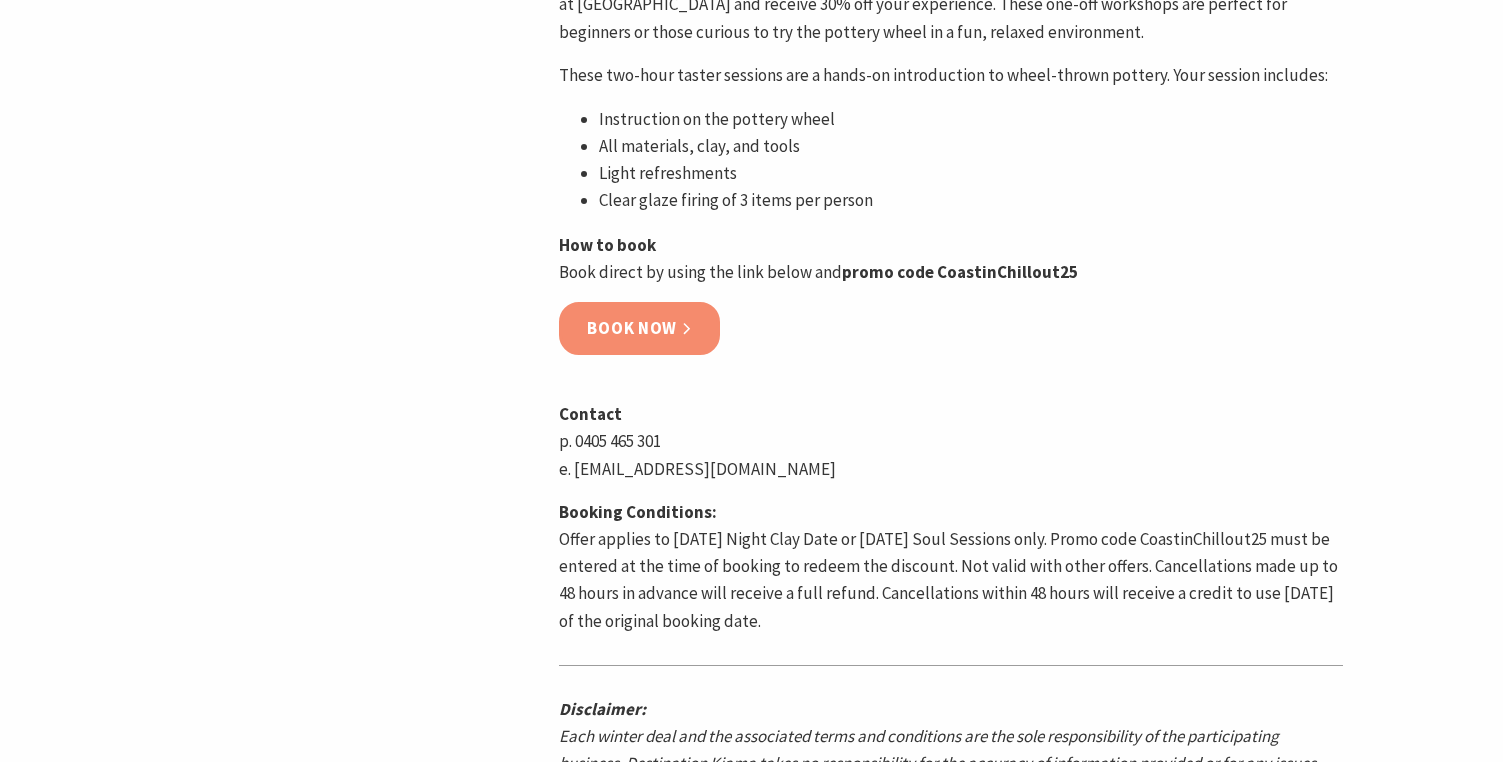 click on "Book now" at bounding box center (639, 328) 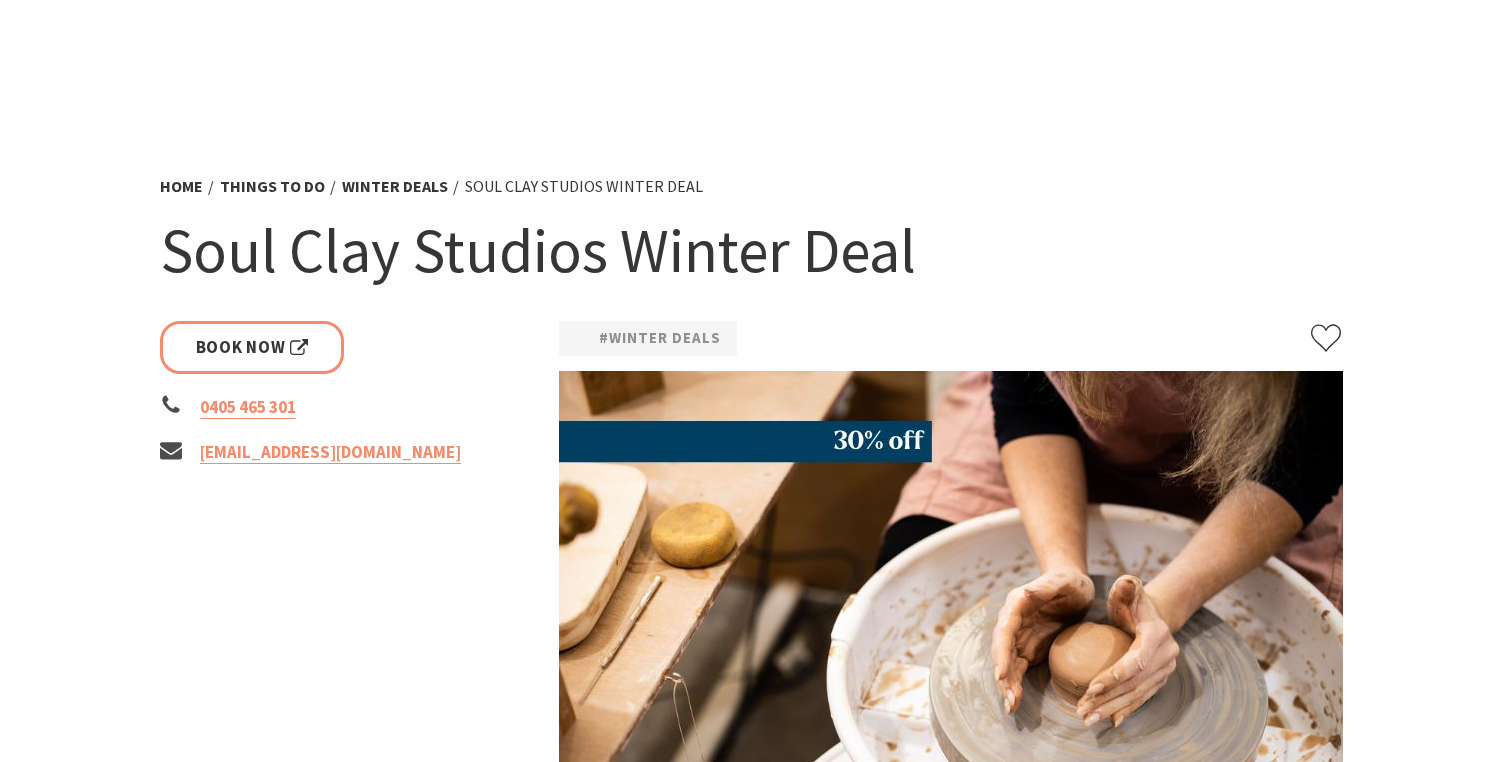 scroll, scrollTop: 1000, scrollLeft: 0, axis: vertical 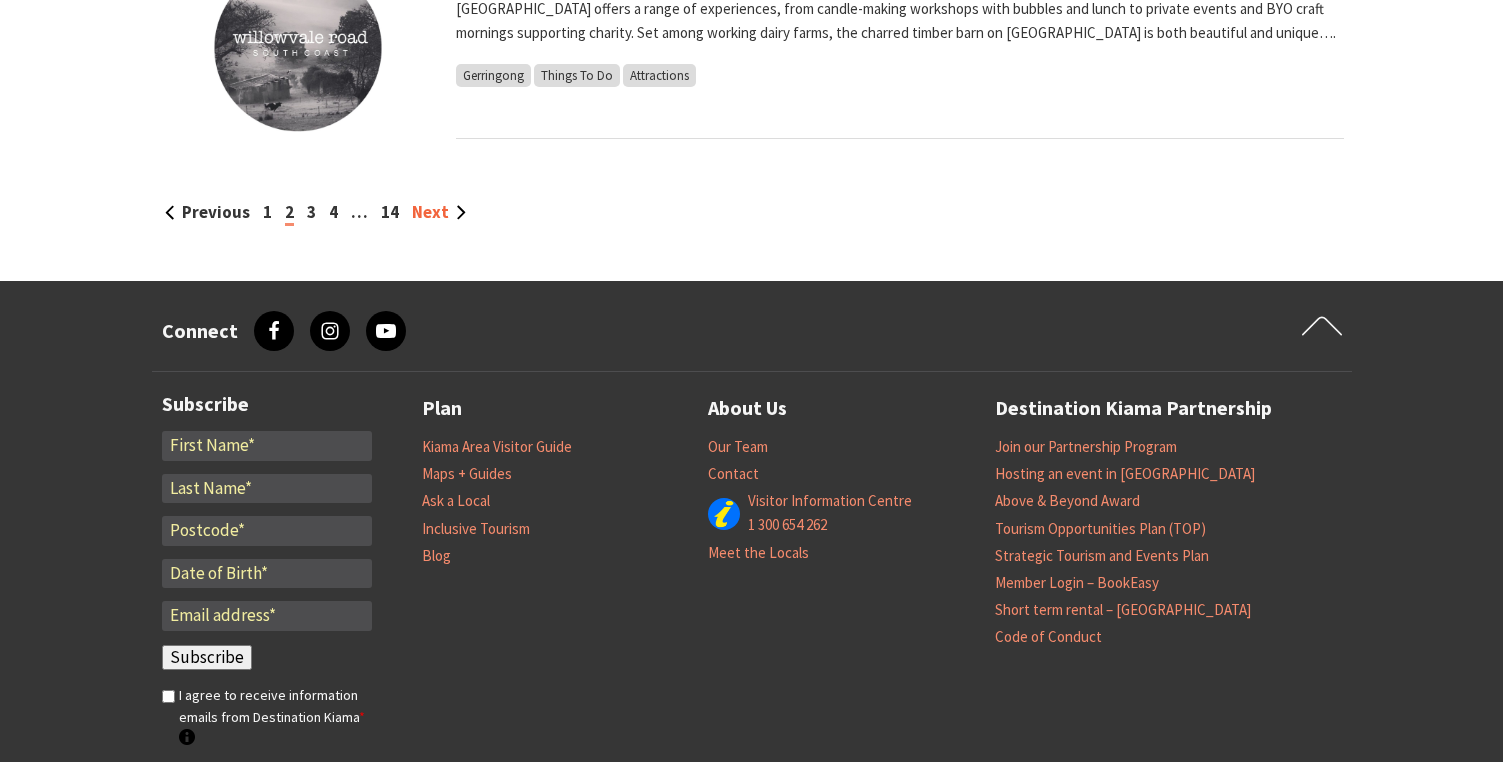 click on "Next" at bounding box center (439, 212) 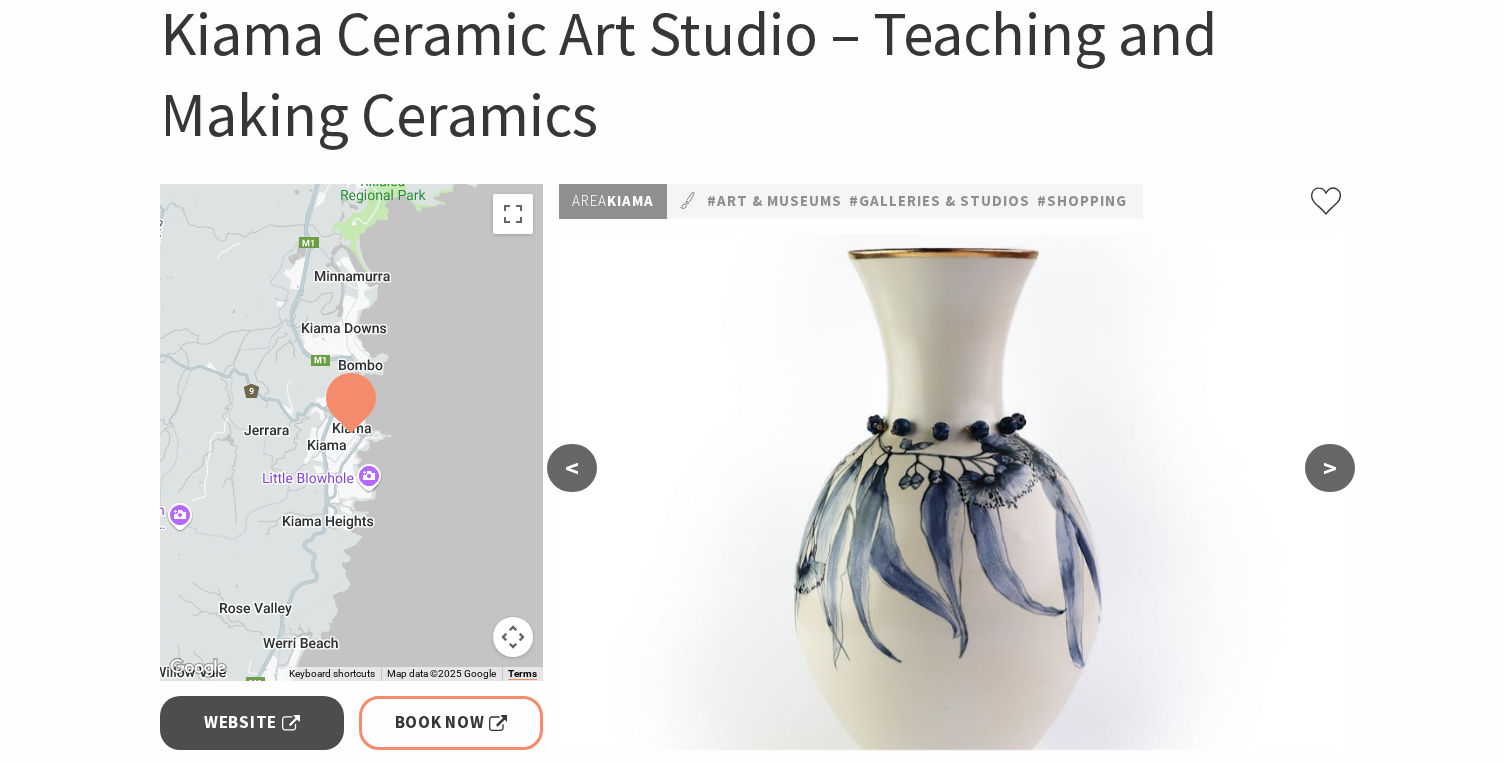 scroll, scrollTop: 600, scrollLeft: 0, axis: vertical 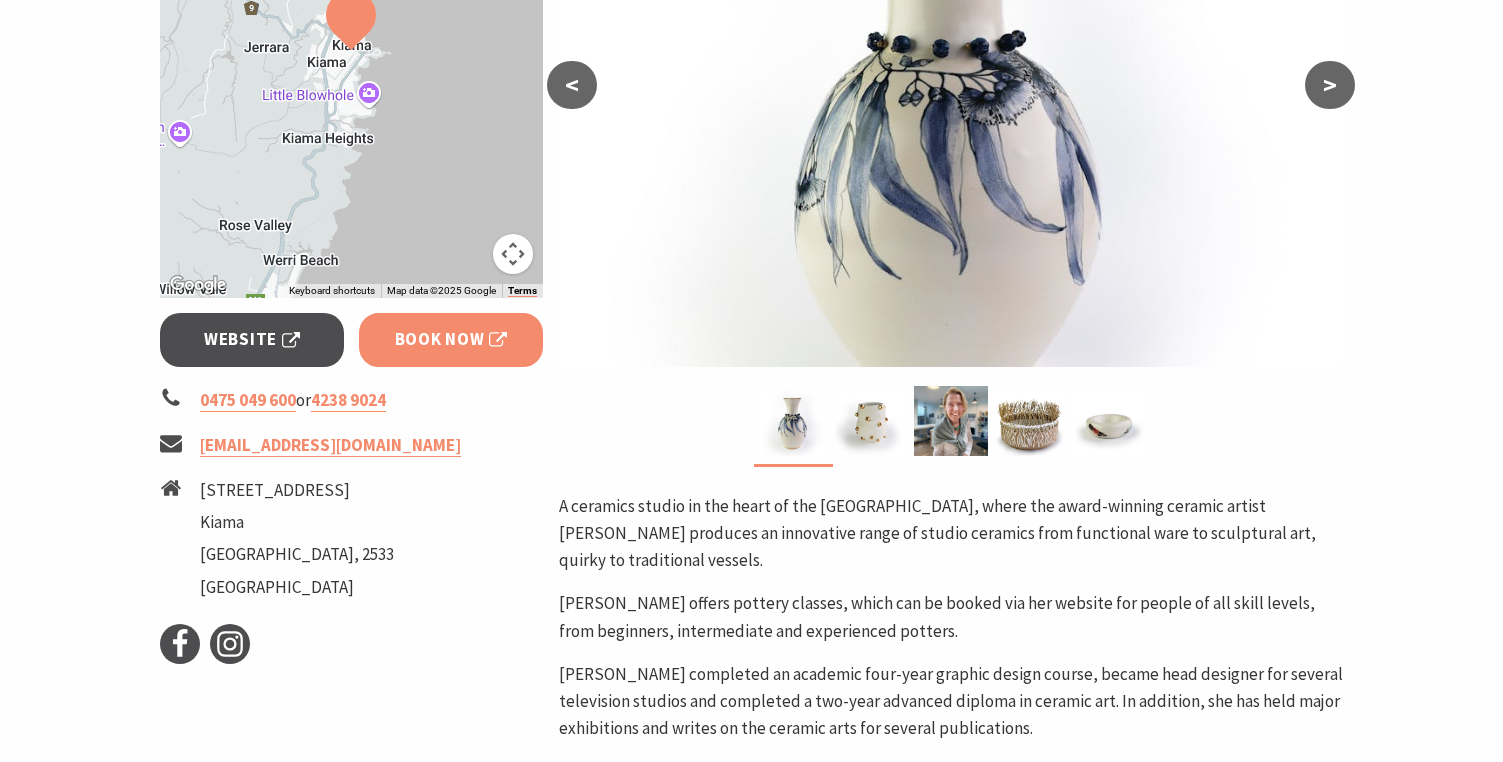 click on "Book Now" at bounding box center [451, 339] 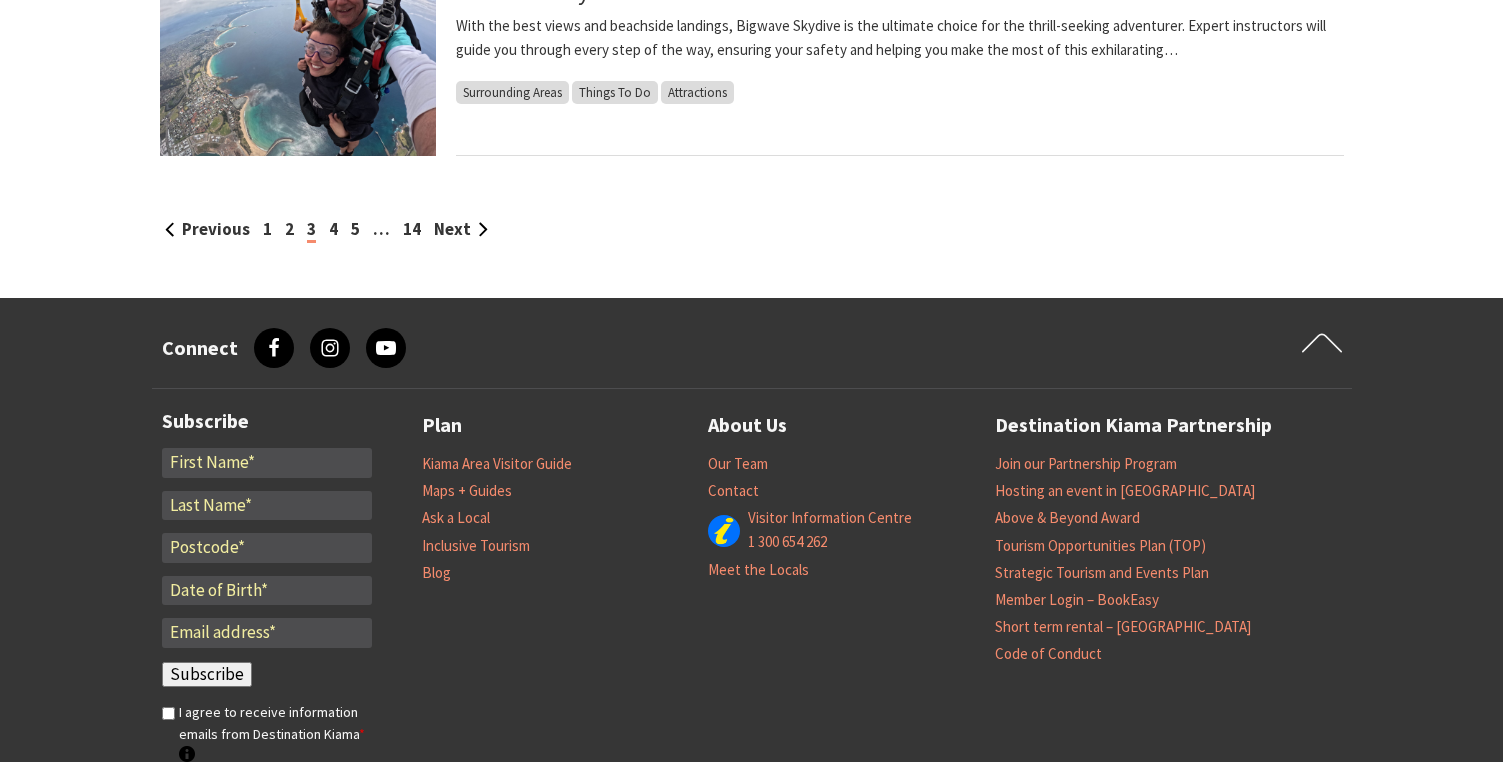 scroll, scrollTop: 2400, scrollLeft: 0, axis: vertical 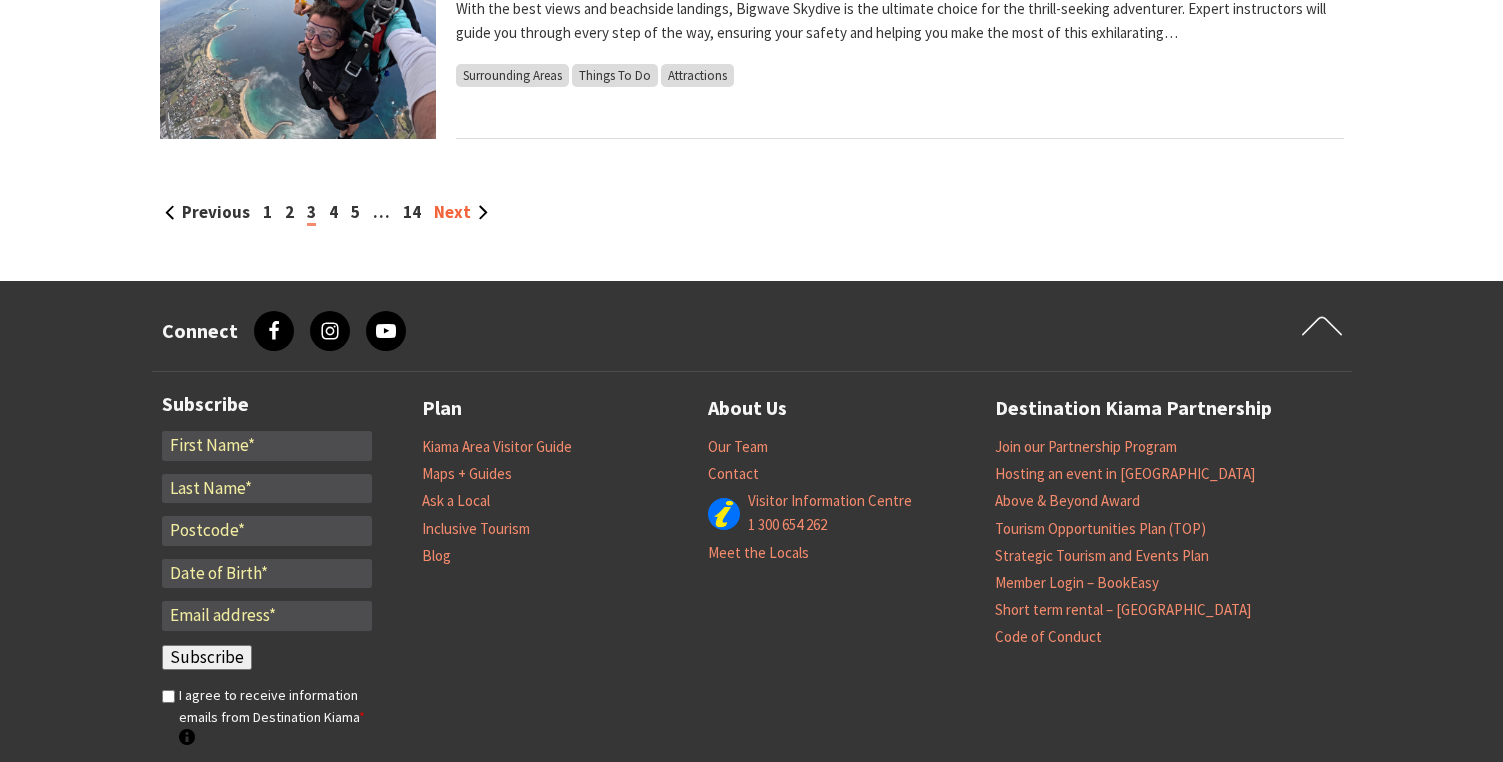click on "Next" at bounding box center (461, 212) 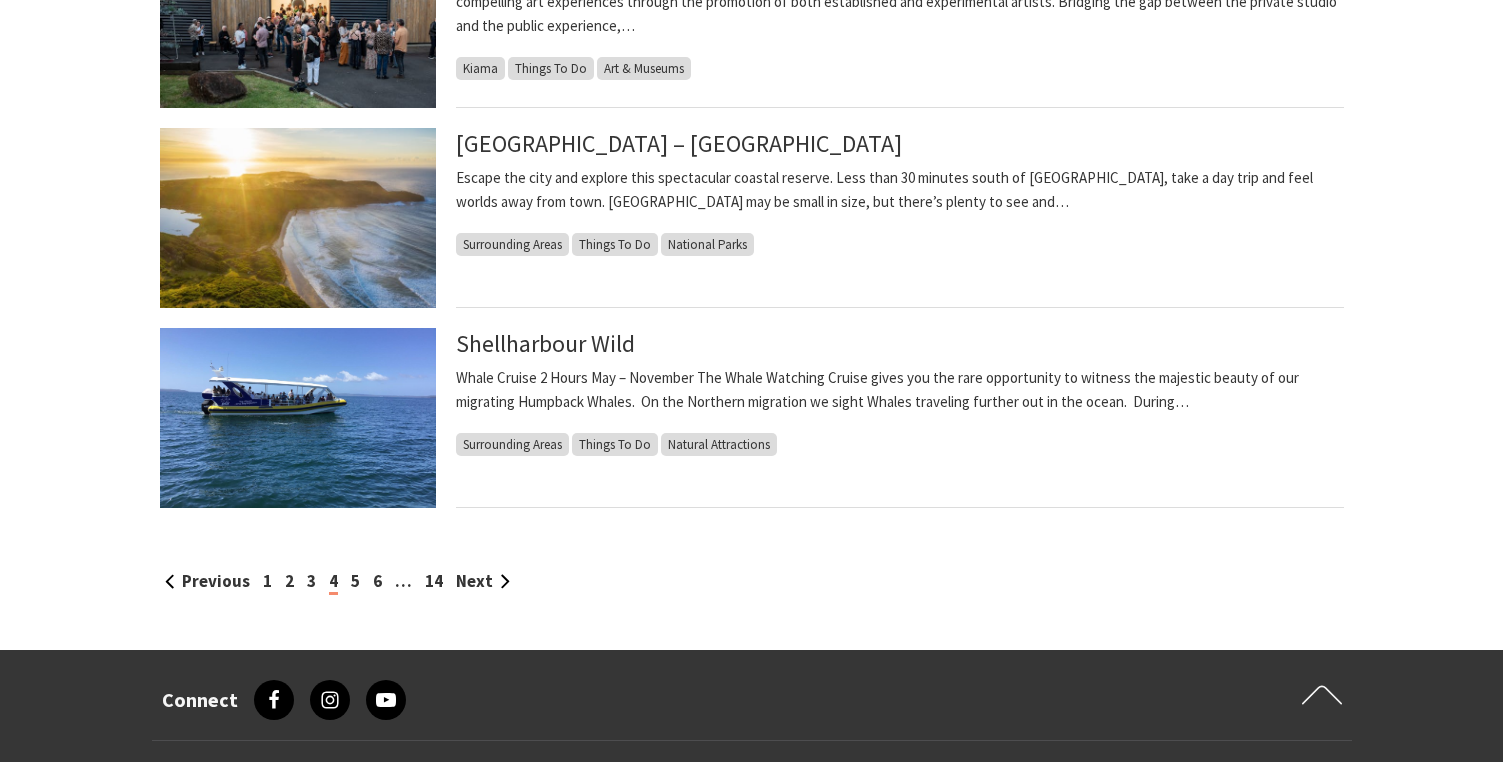 scroll, scrollTop: 2100, scrollLeft: 0, axis: vertical 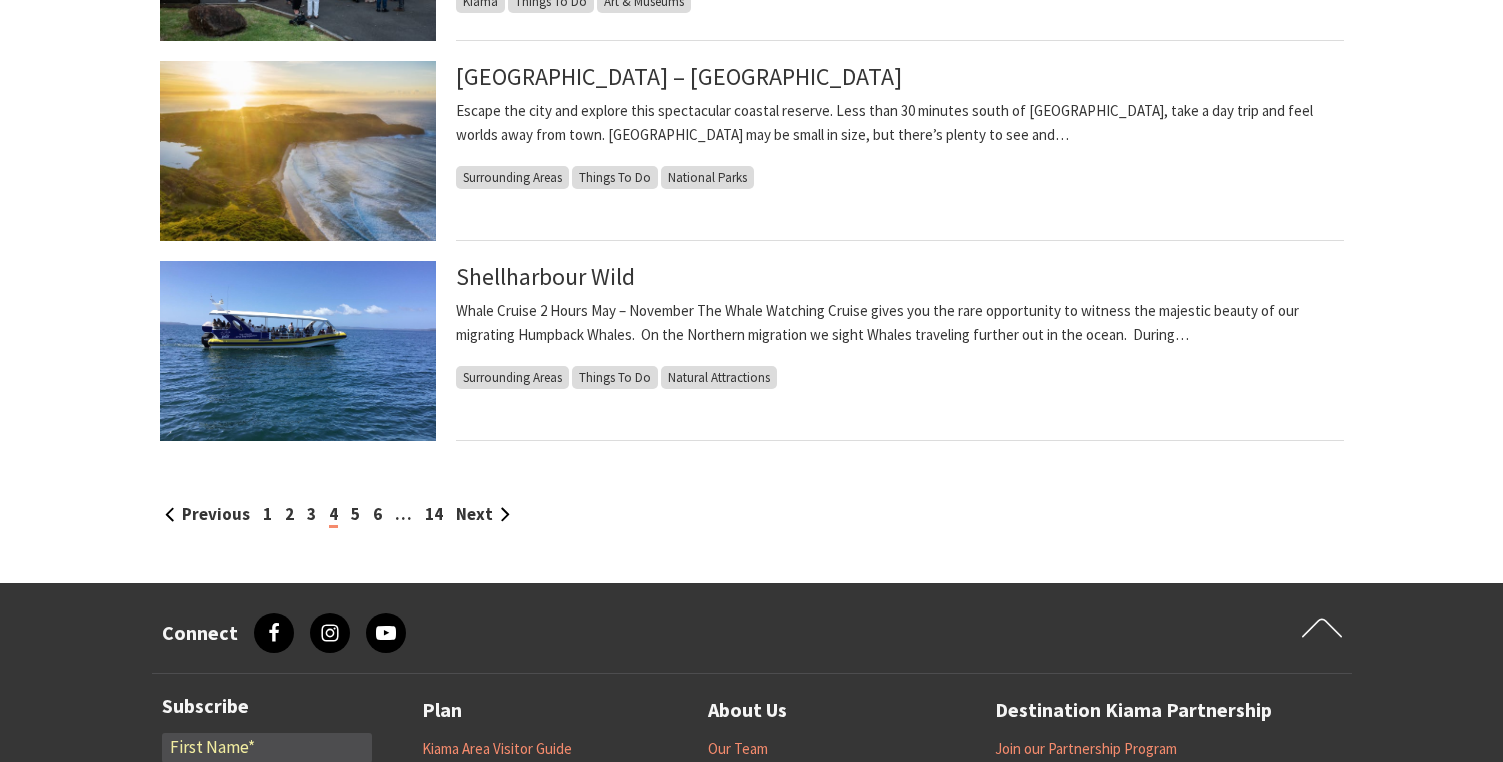 click at bounding box center (298, 351) 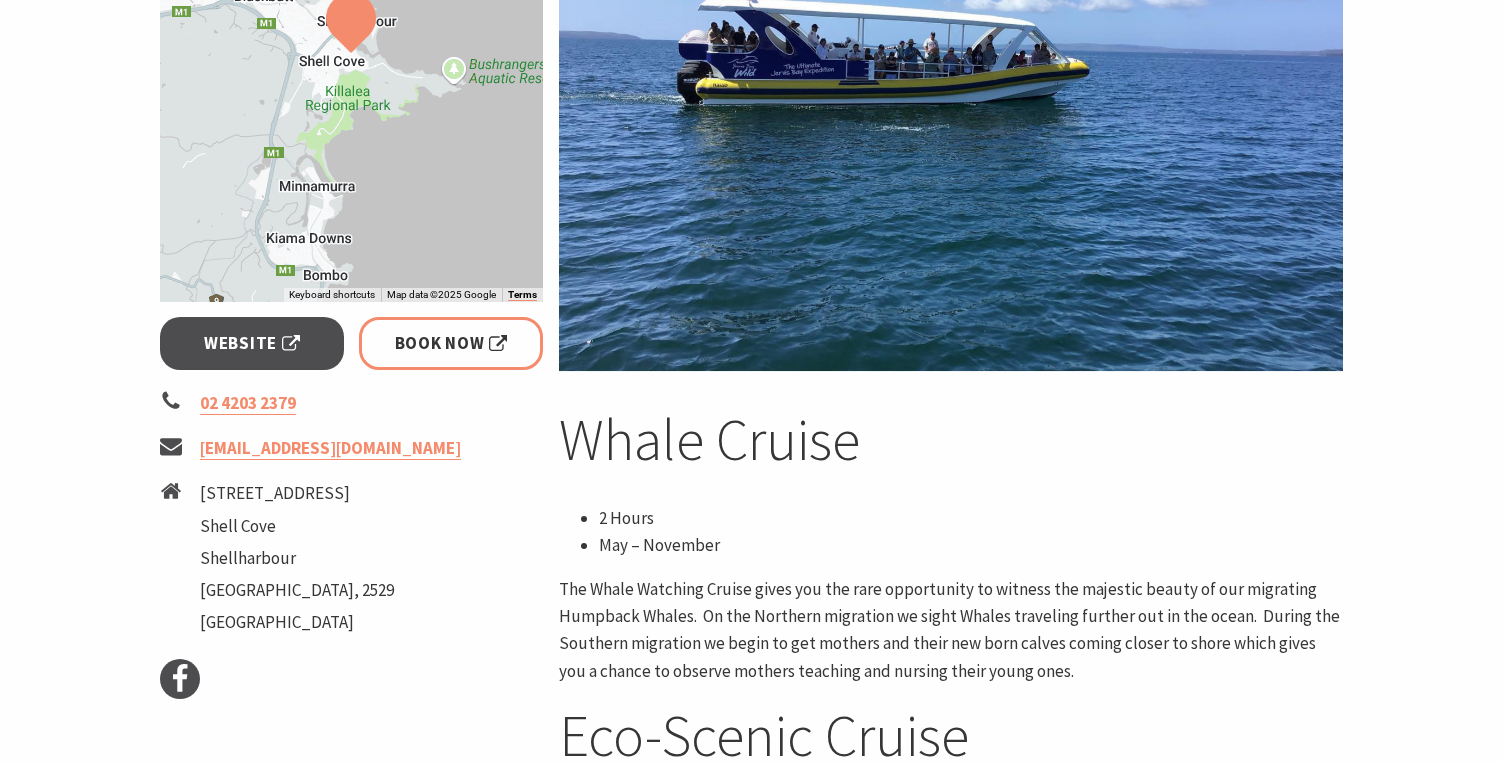 scroll, scrollTop: 700, scrollLeft: 0, axis: vertical 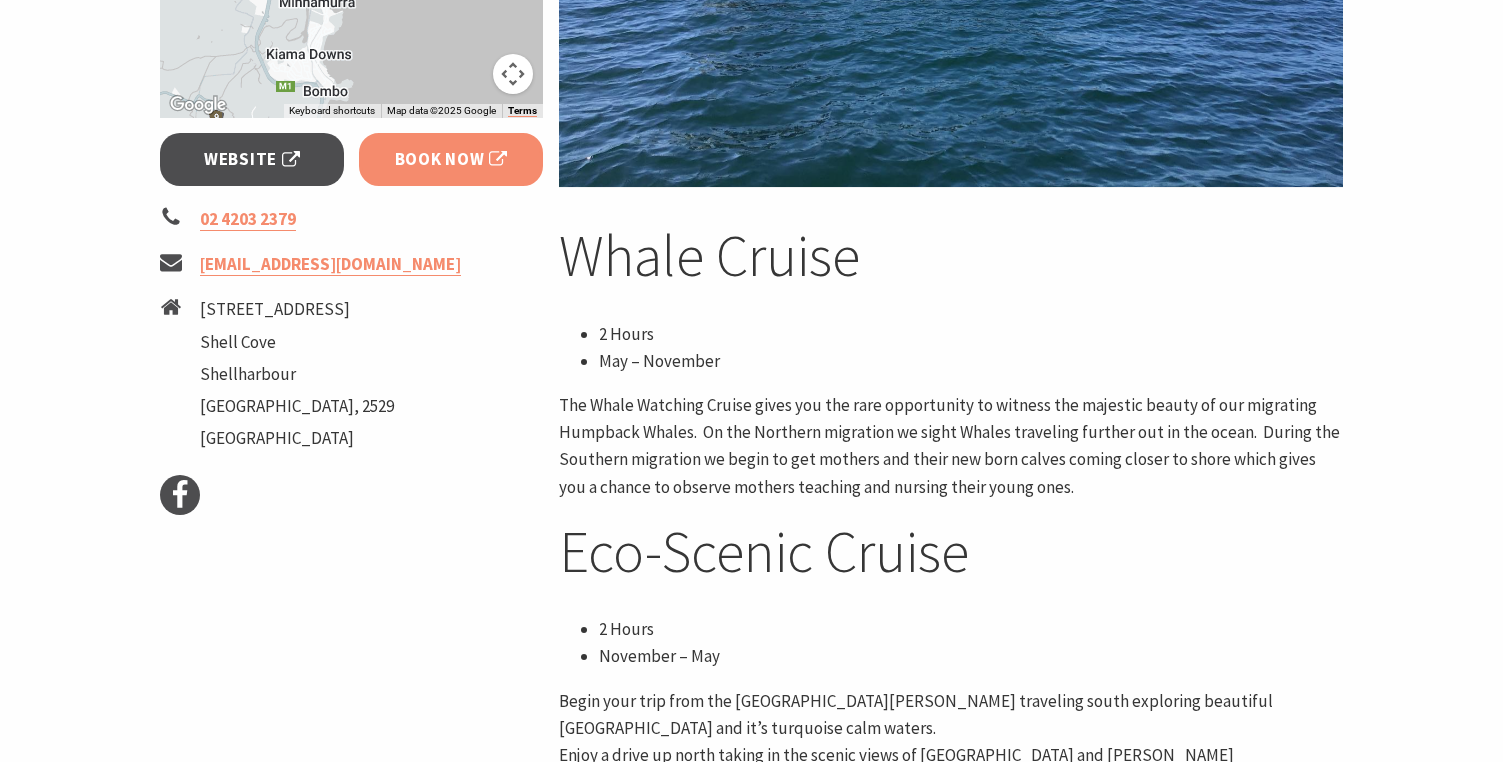 click on "Book Now" at bounding box center (451, 159) 